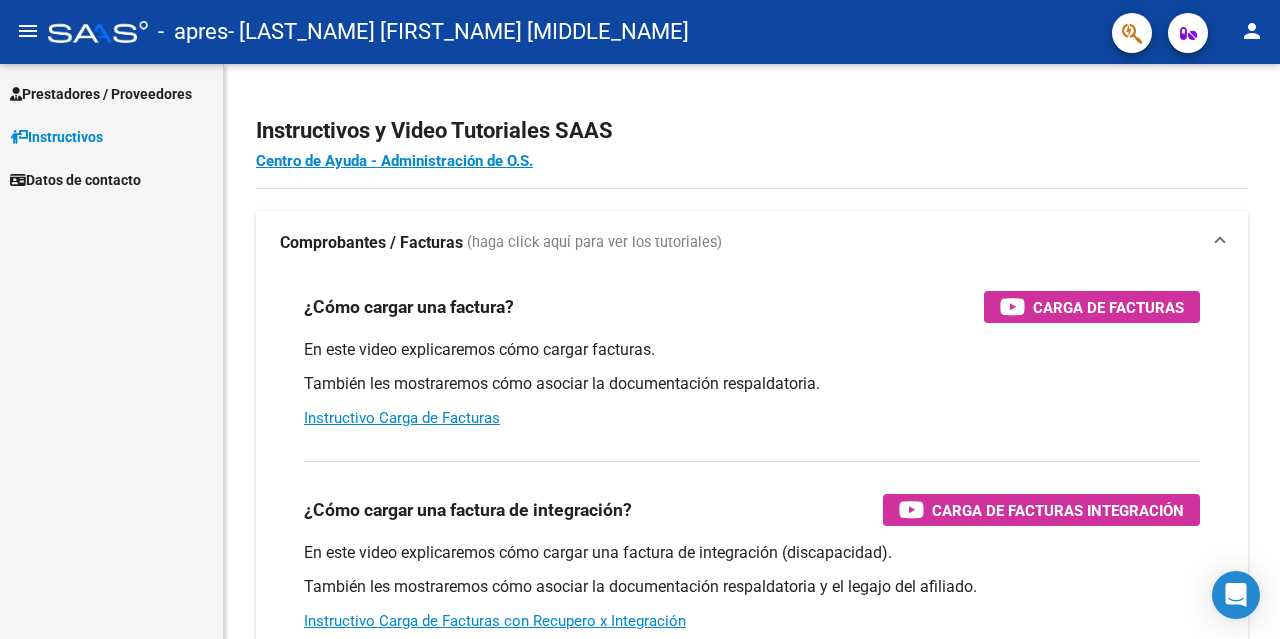 scroll, scrollTop: 0, scrollLeft: 0, axis: both 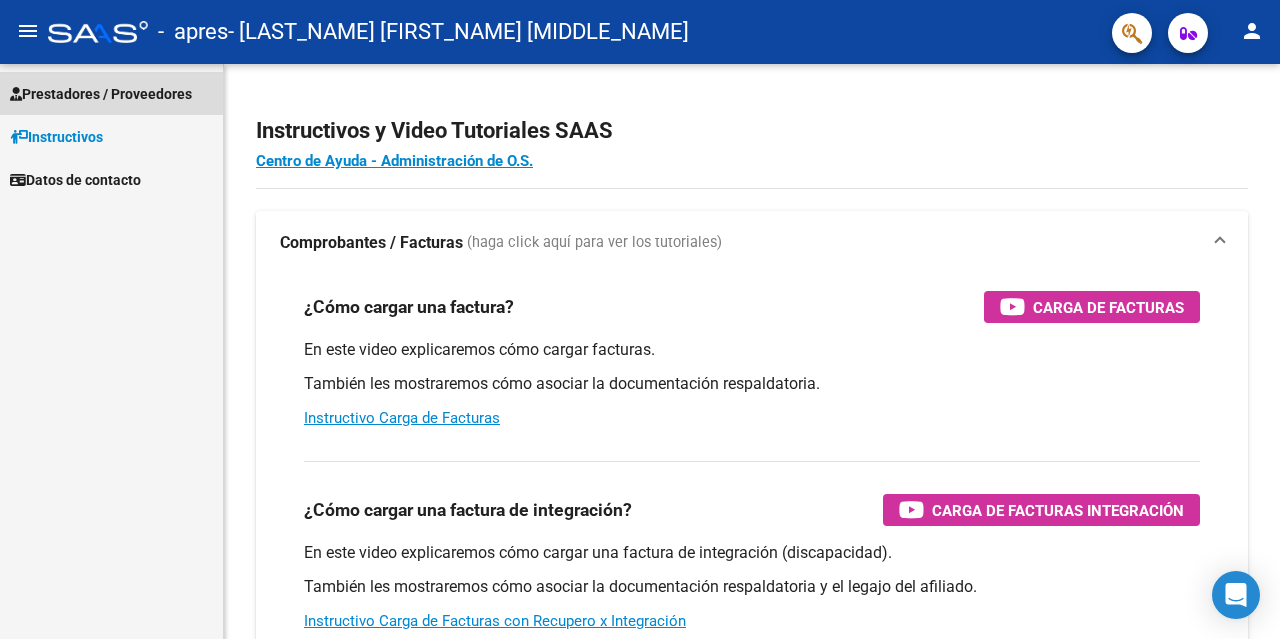 click on "Prestadores / Proveedores" at bounding box center [101, 94] 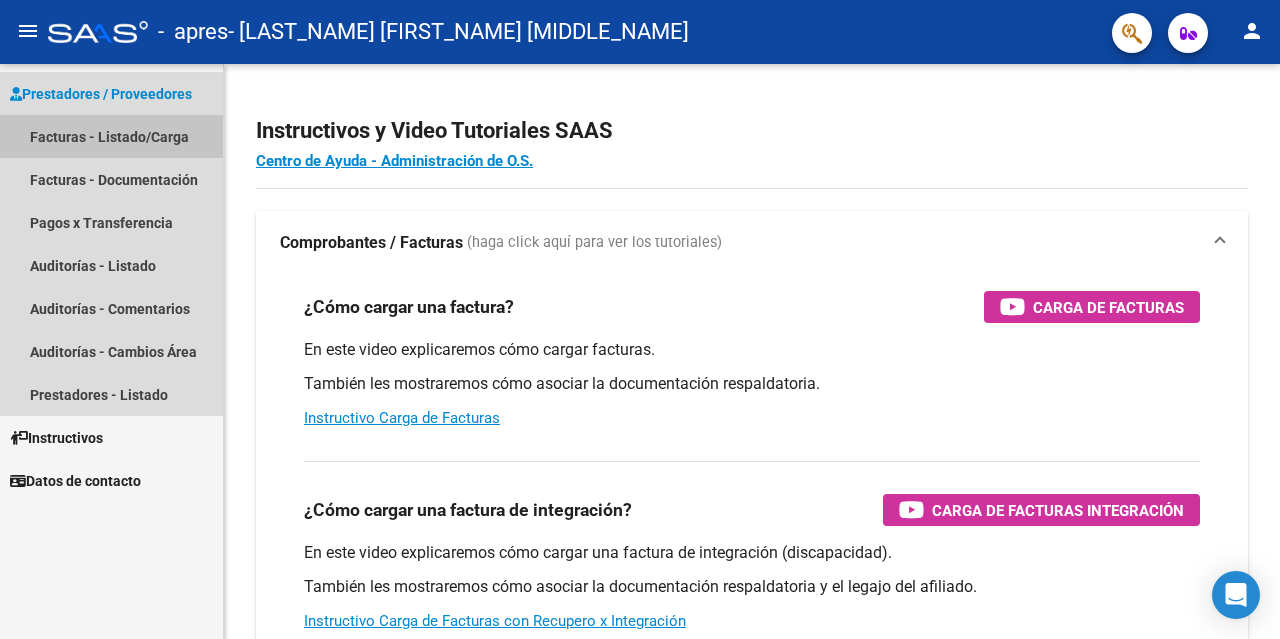 click on "Facturas - Listado/Carga" at bounding box center [111, 136] 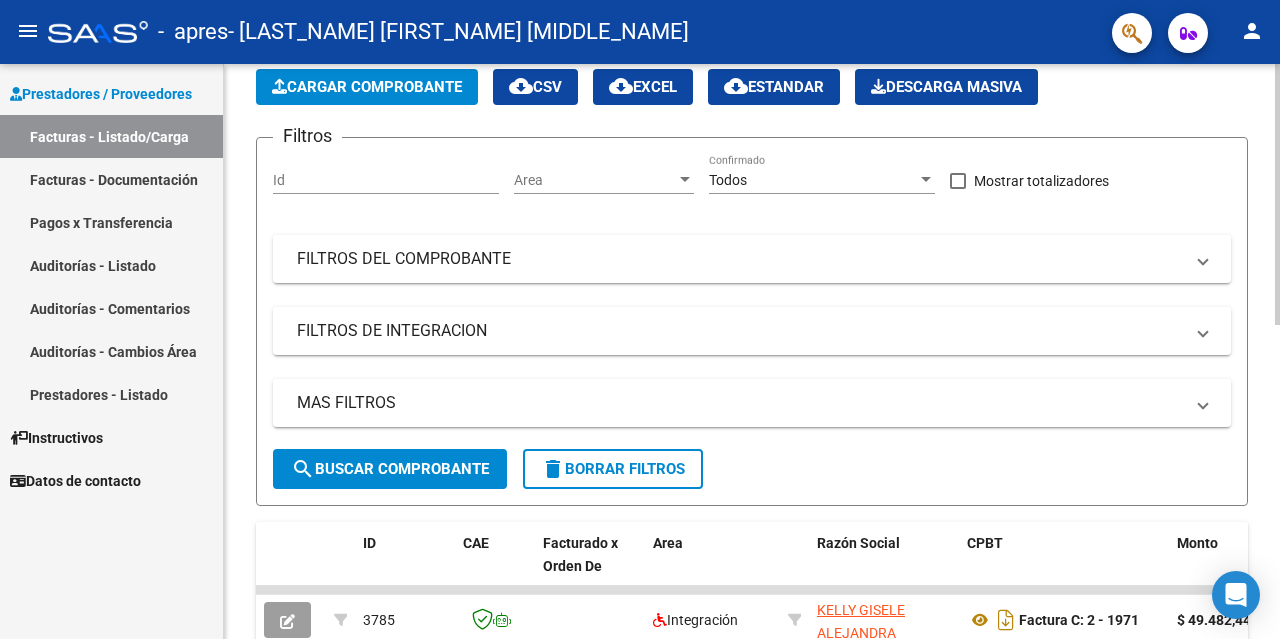 scroll, scrollTop: 300, scrollLeft: 0, axis: vertical 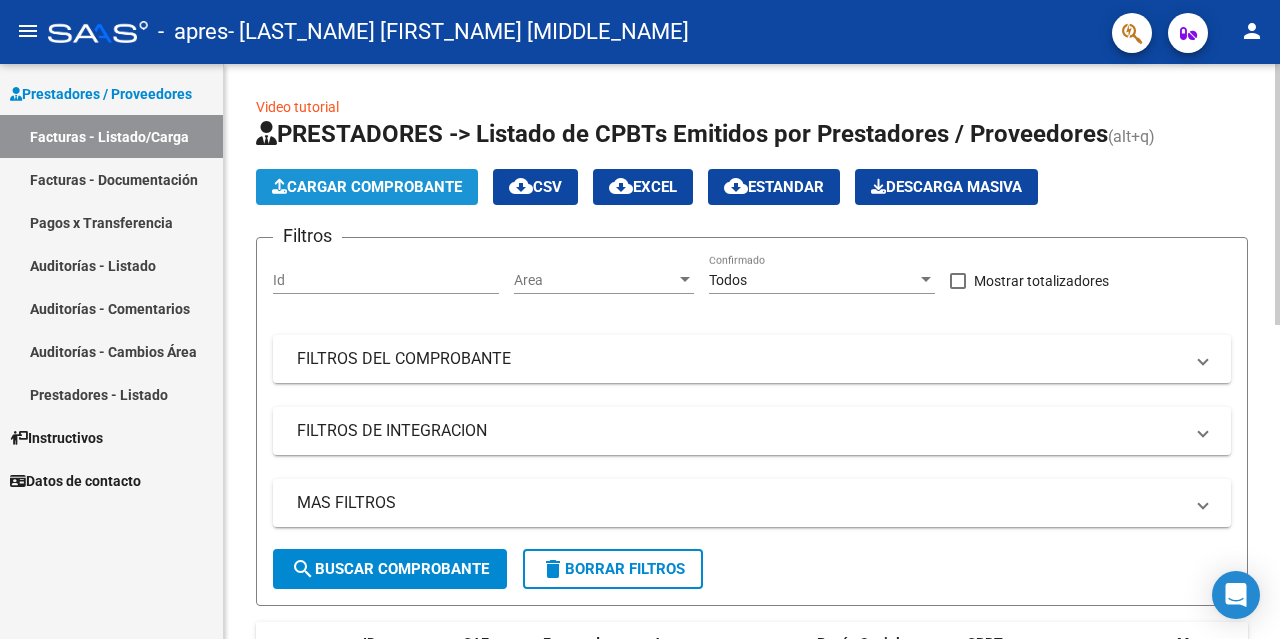 click on "Cargar Comprobante" 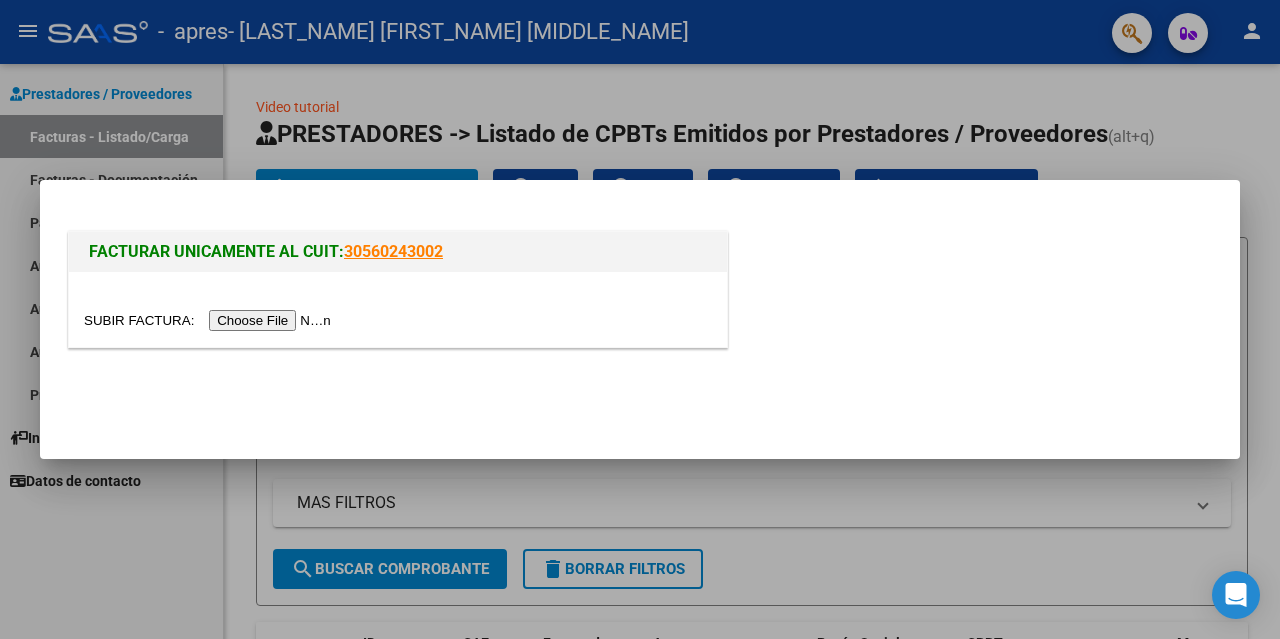 click at bounding box center (210, 320) 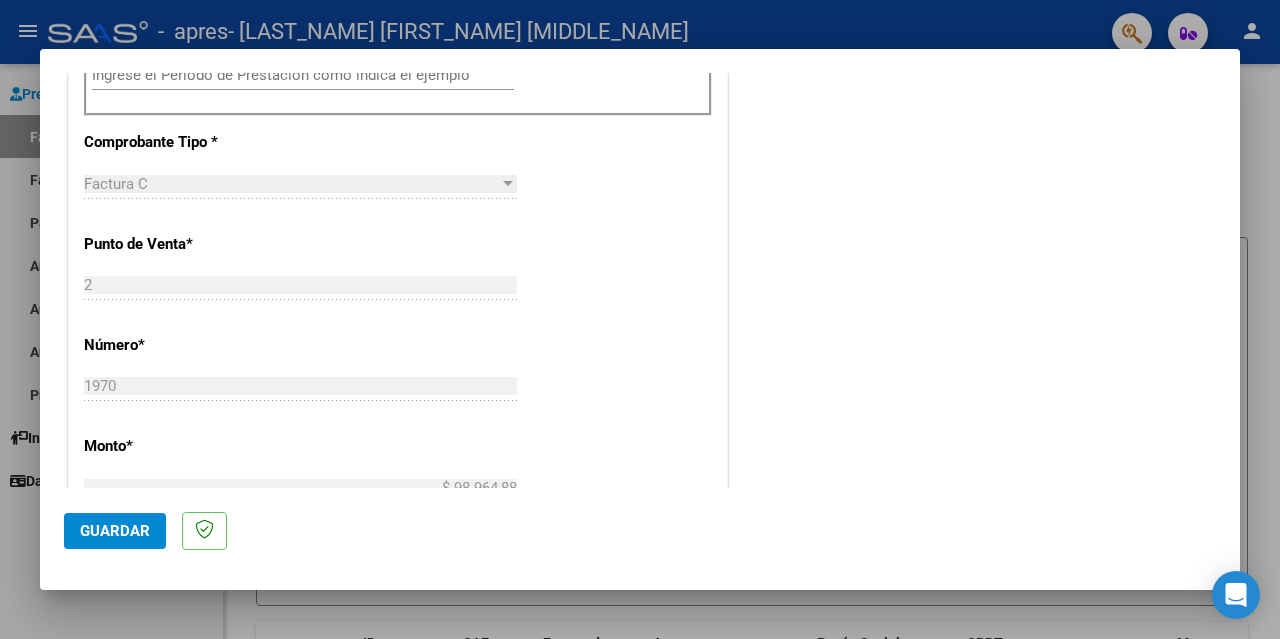 scroll, scrollTop: 500, scrollLeft: 0, axis: vertical 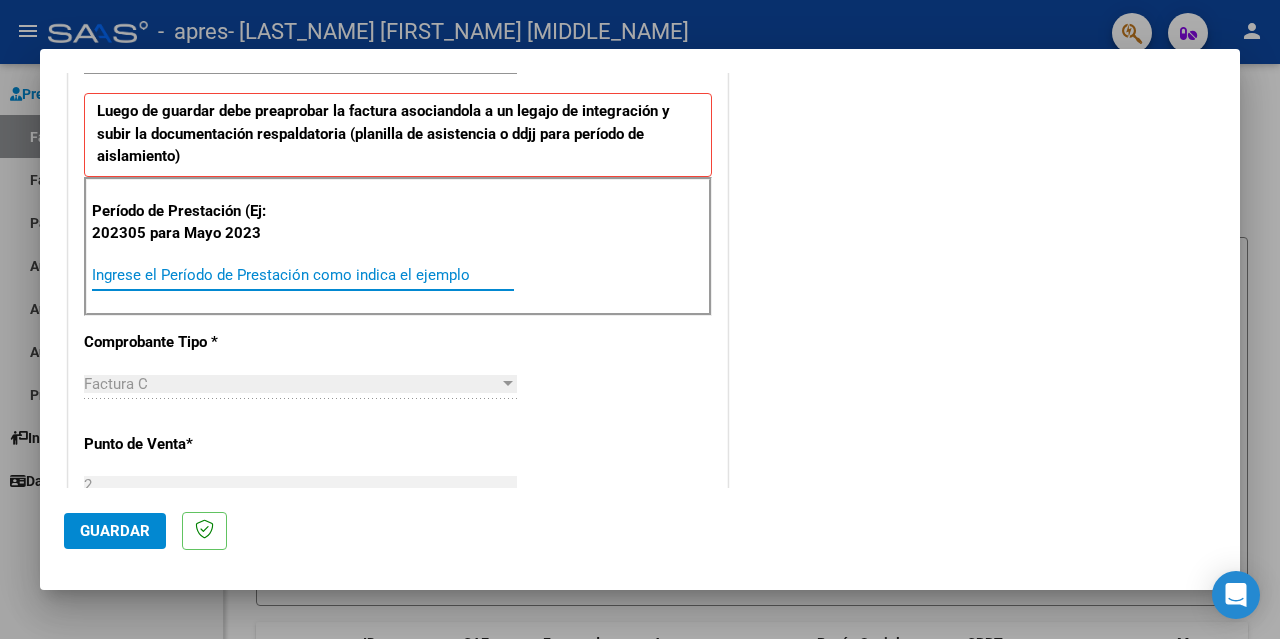 click on "Ingrese el Período de Prestación como indica el ejemplo" at bounding box center [303, 275] 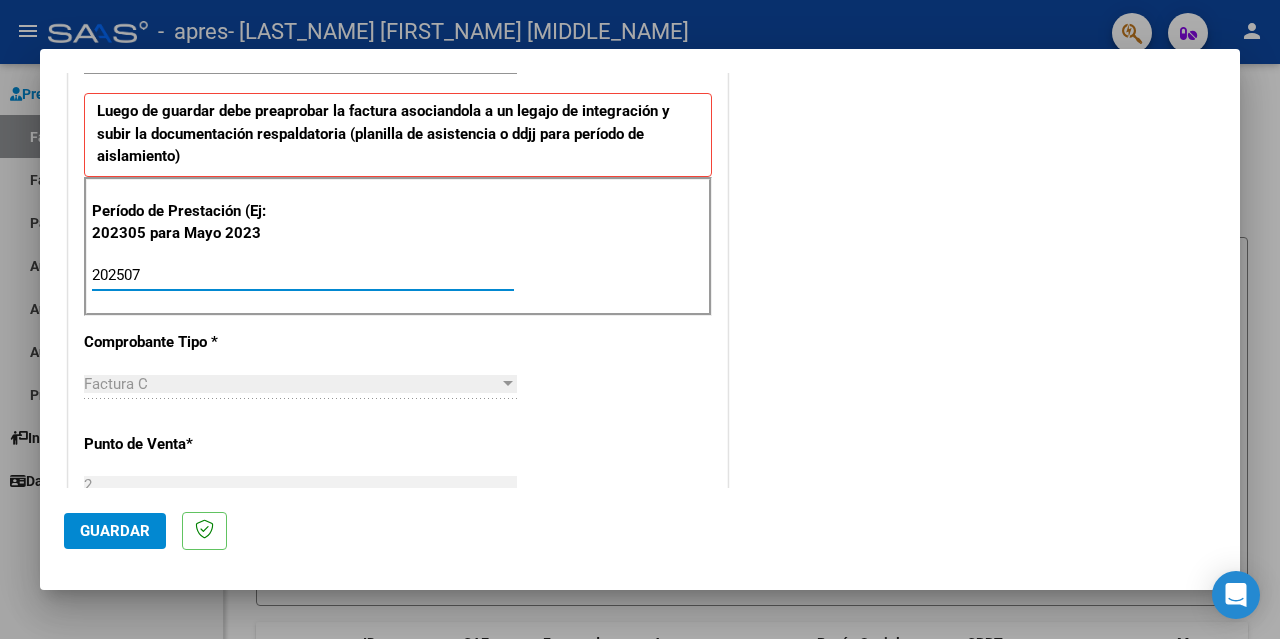 type on "202507" 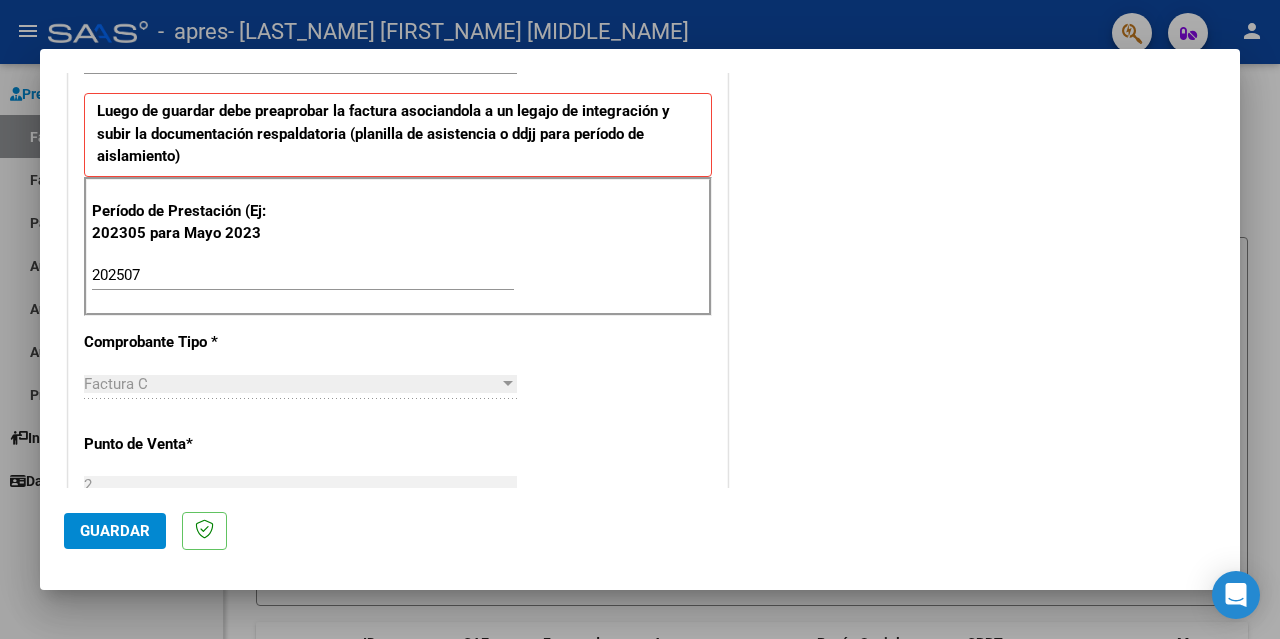 click on "CUIT  *   [CUIT] Ingresar CUIT  ANALISIS PRESTADOR  Area destinado * Integración Seleccionar Area Luego de guardar debe preaprobar la factura asociandola a un legajo de integración y subir la documentación respaldatoria (planilla de asistencia o ddjj para período de aislamiento)  Período de Prestación (Ej: 202305 para Mayo 2023    [YEAR][MONTH] Ingrese el Período de Prestación como indica el ejemplo   Comprobante Tipo * Factura C Seleccionar Tipo Punto de Venta  *   2 Ingresar el Nro.  Número  *   1970 Ingresar el Nro.  Monto  *   $ 98.964,88 Ingresar el monto  Fecha del Cpbt.  *   2025-08-01 Ingresar la fecha  CAE / CAEA (no ingrese CAI)    [CAE/CAEA] Ingresar el CAE o CAEA (no ingrese CAI)  Fecha de Vencimiento    Ingresar la fecha  Ref. Externa    Ingresar la ref.  N° Liquidación    Ingresar el N° Liquidación" at bounding box center (398, 579) 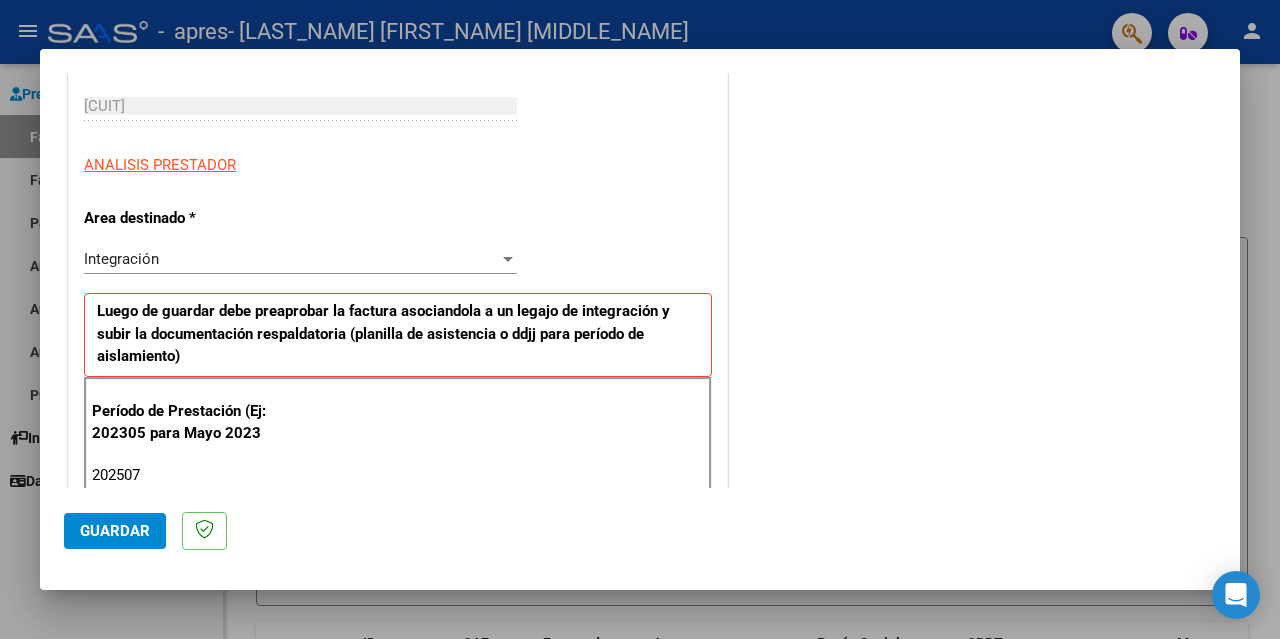 scroll, scrollTop: 0, scrollLeft: 0, axis: both 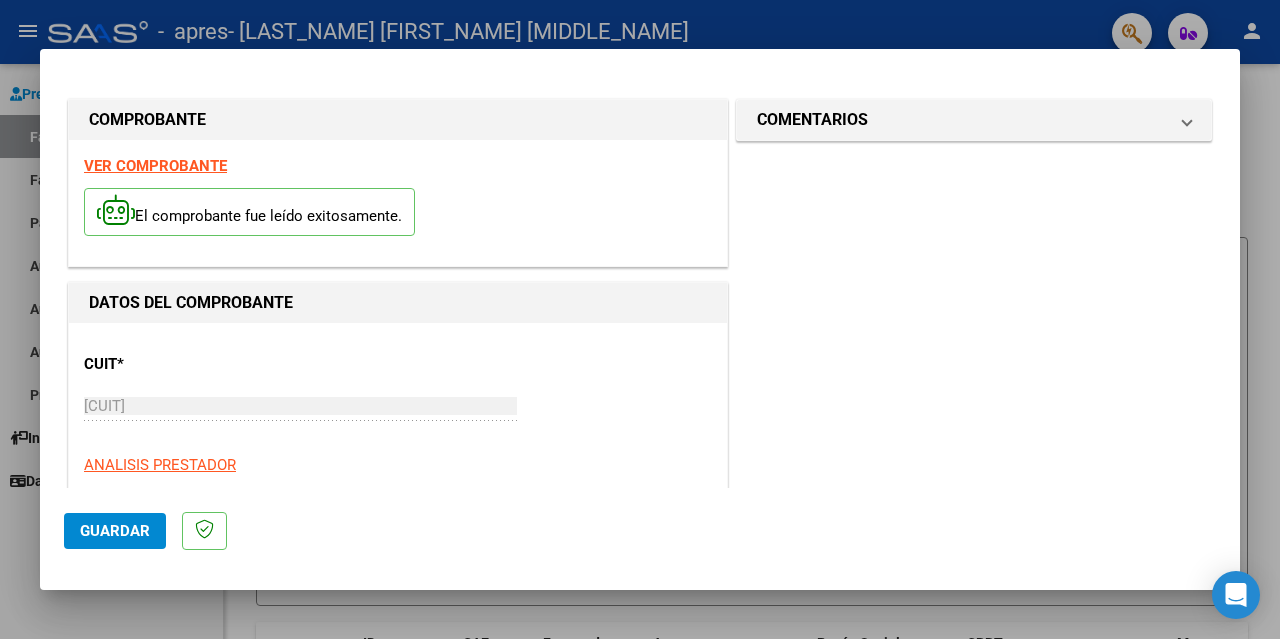 click on "Guardar" 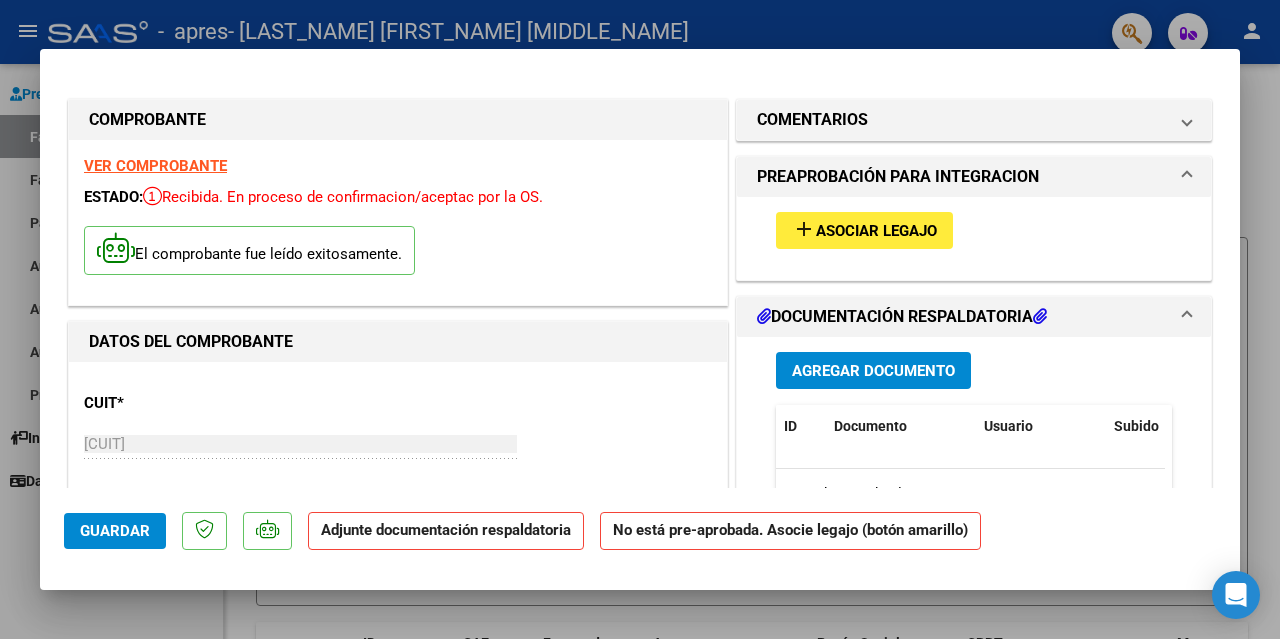 click on "Asociar Legajo" at bounding box center (876, 231) 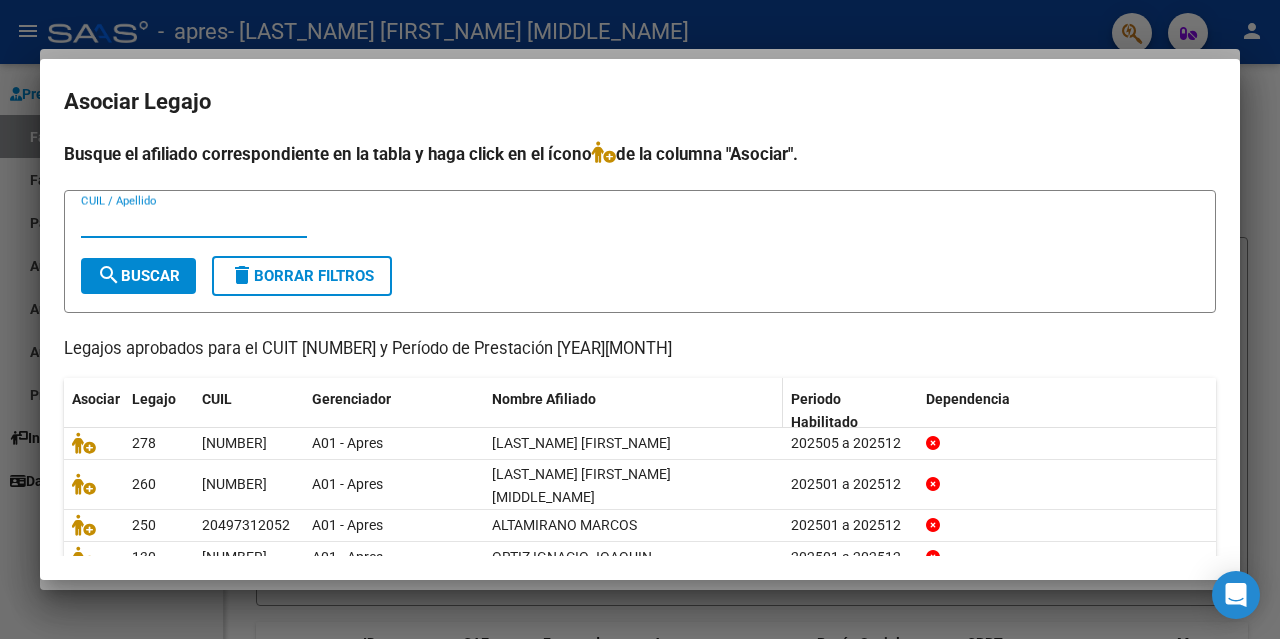 scroll, scrollTop: 100, scrollLeft: 0, axis: vertical 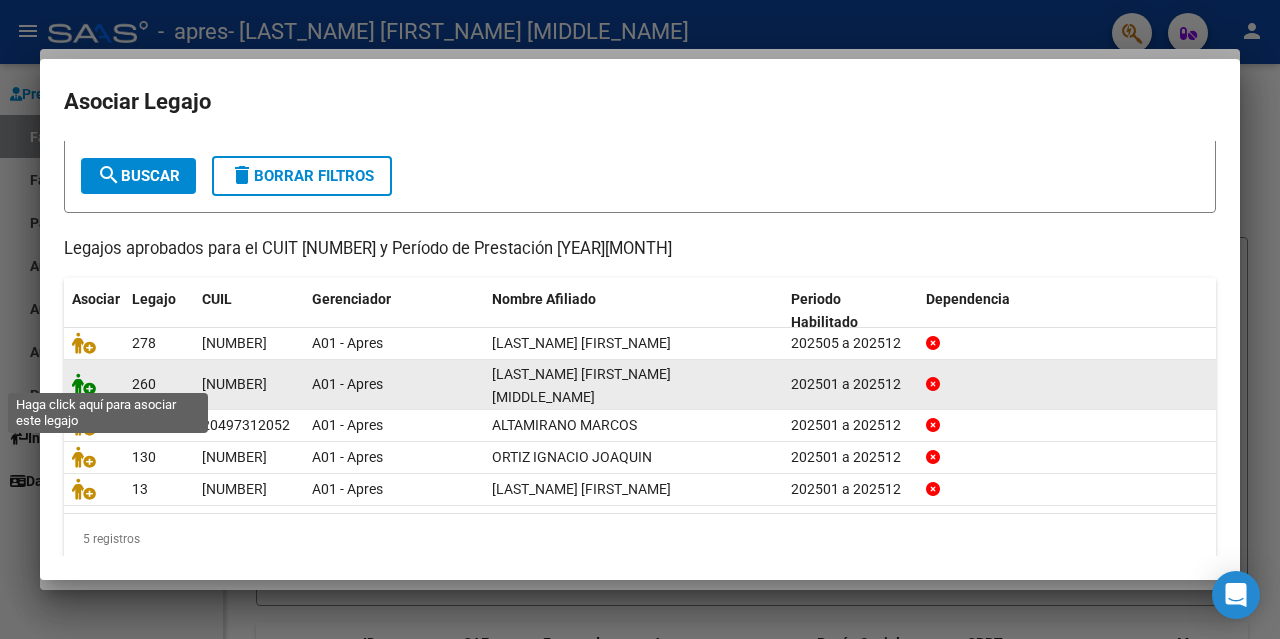 click 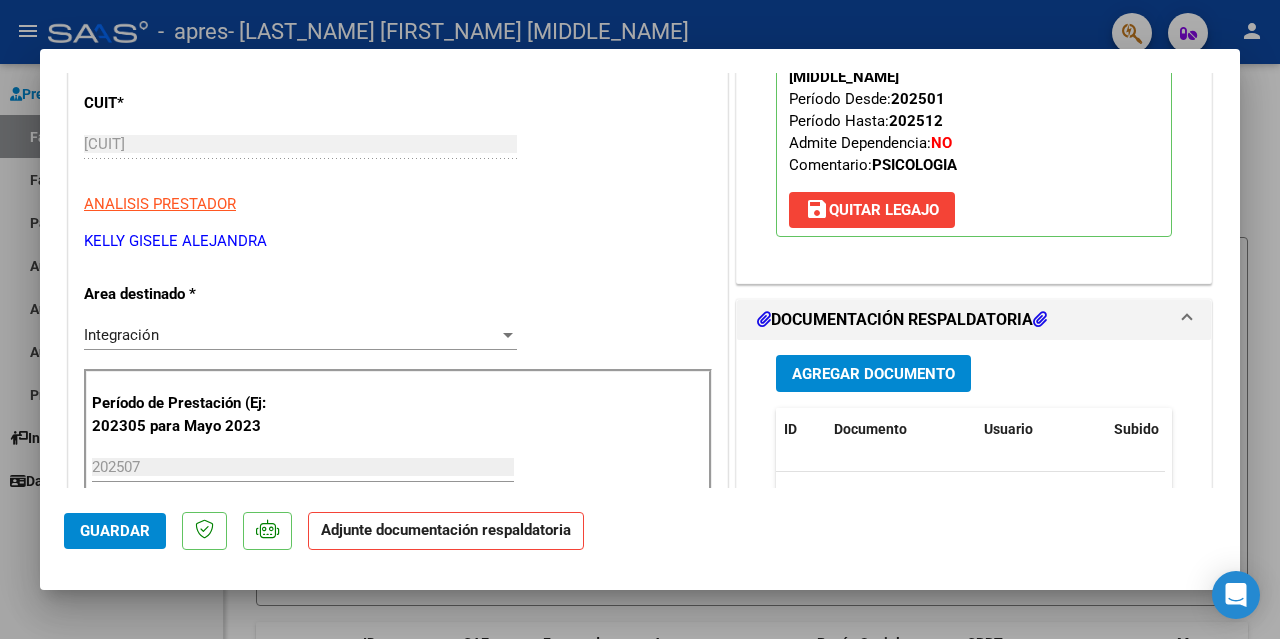 scroll, scrollTop: 400, scrollLeft: 0, axis: vertical 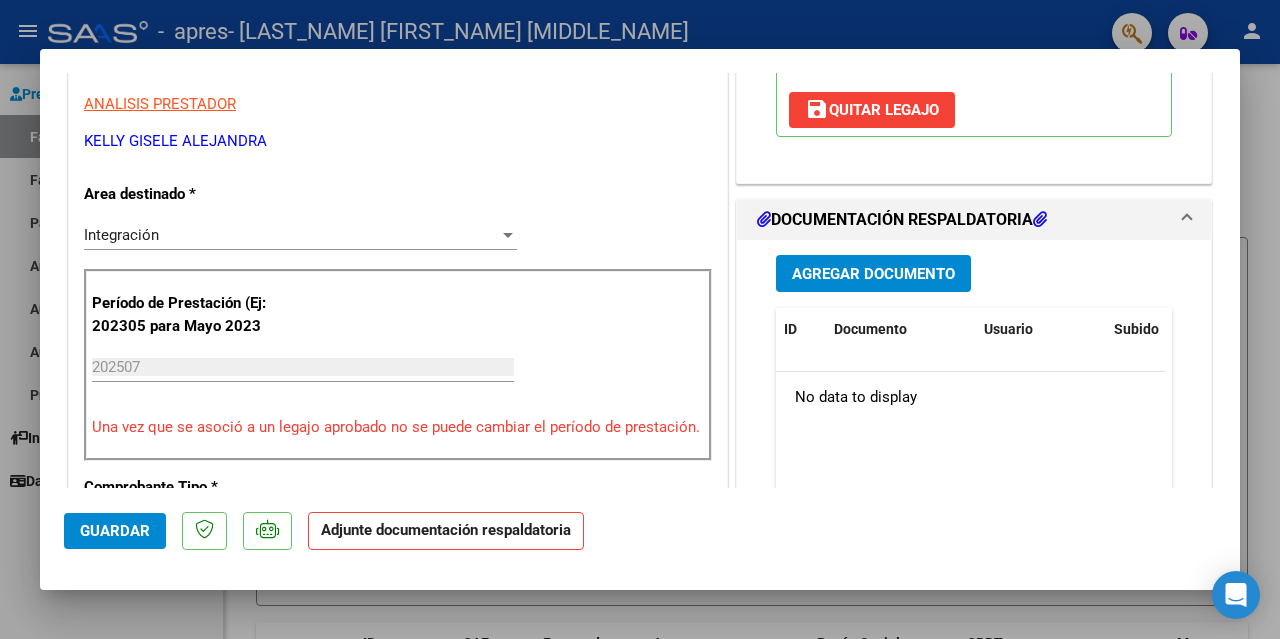 click on "Agregar Documento" at bounding box center [873, 274] 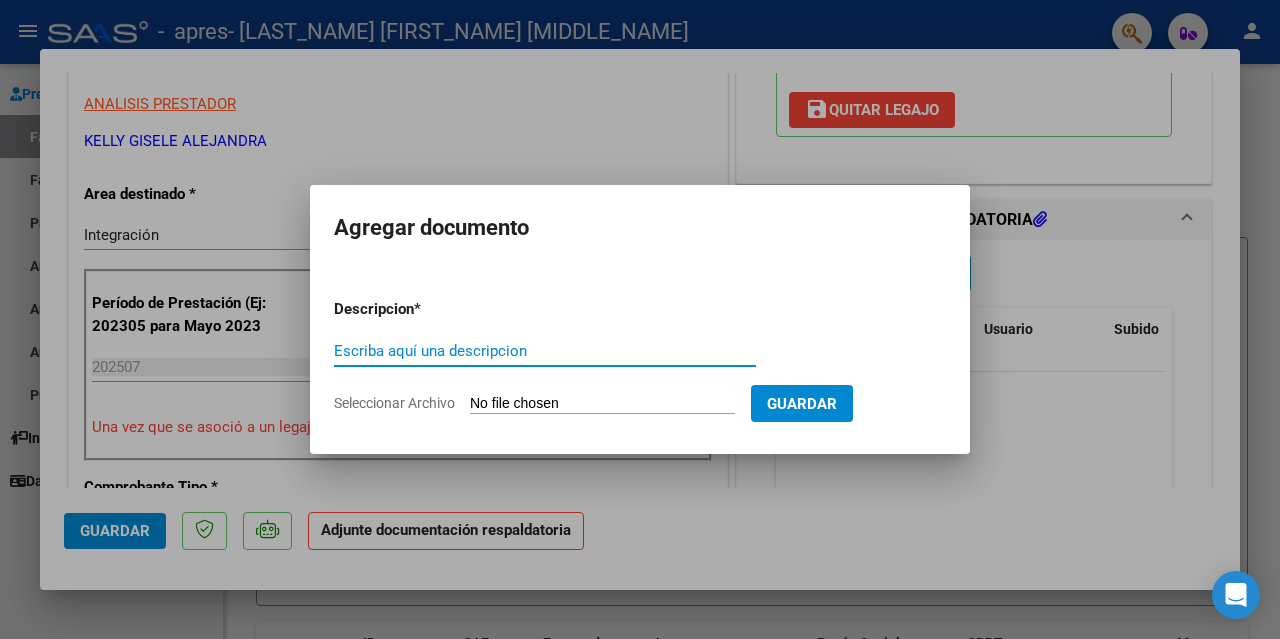 click on "Escriba aquí una descripcion" at bounding box center [545, 351] 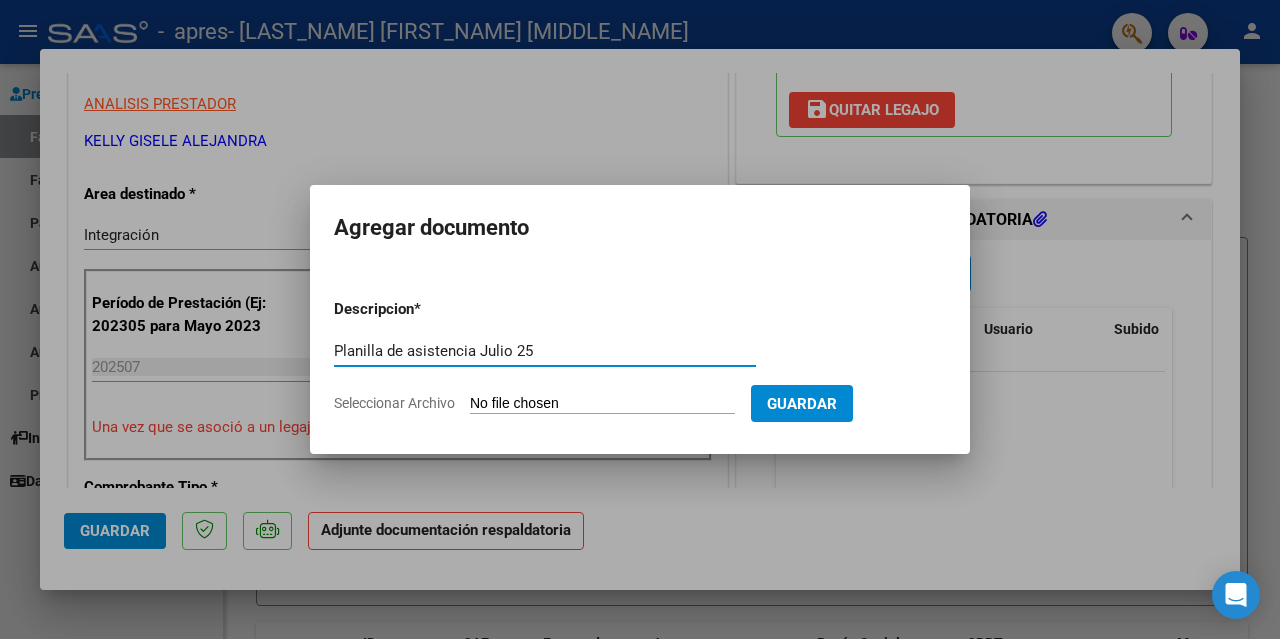 type on "Planilla de asistencia Julio 25" 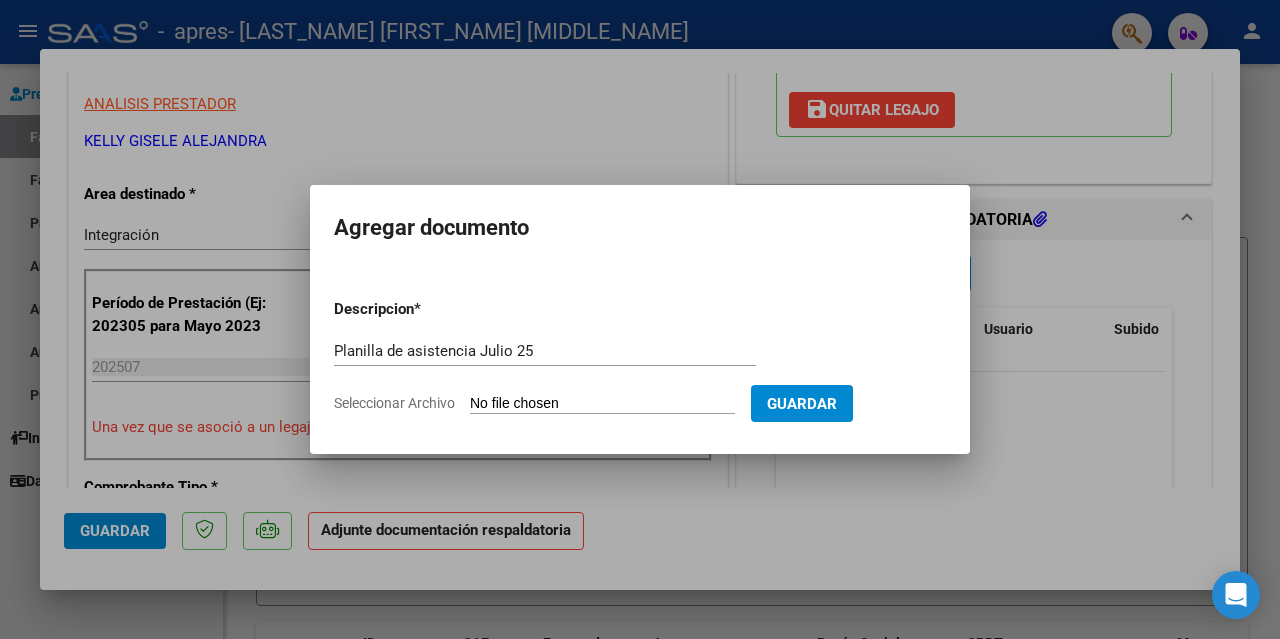 click on "Seleccionar Archivo" at bounding box center (602, 404) 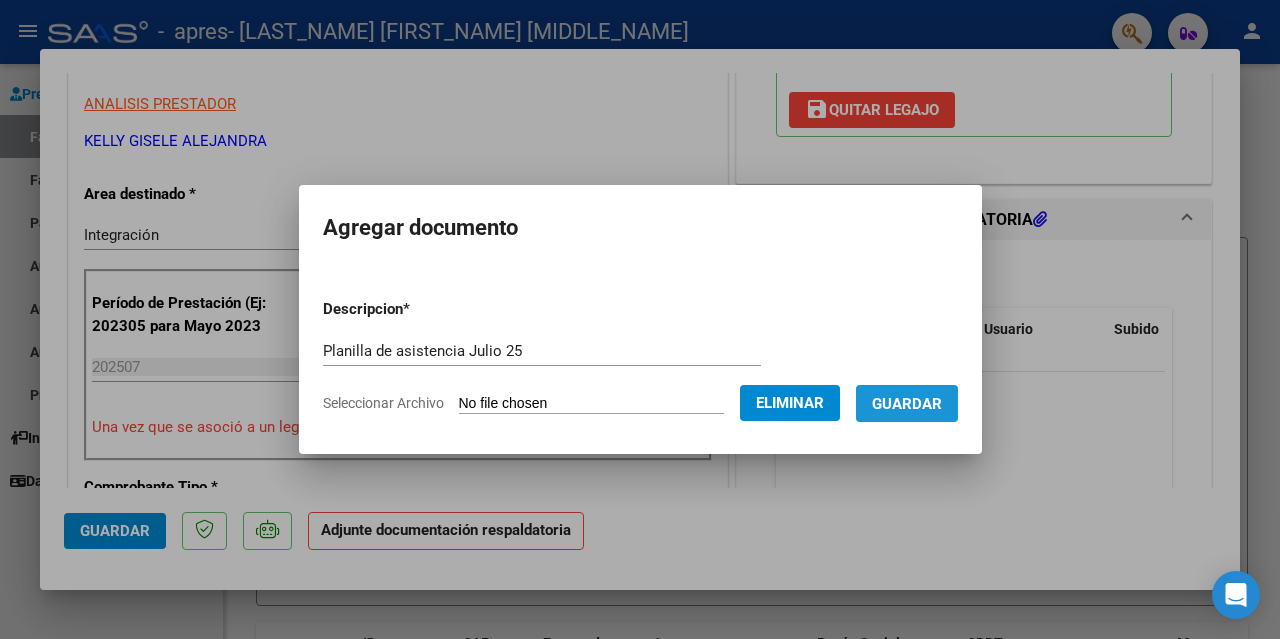 click on "Guardar" at bounding box center (907, 404) 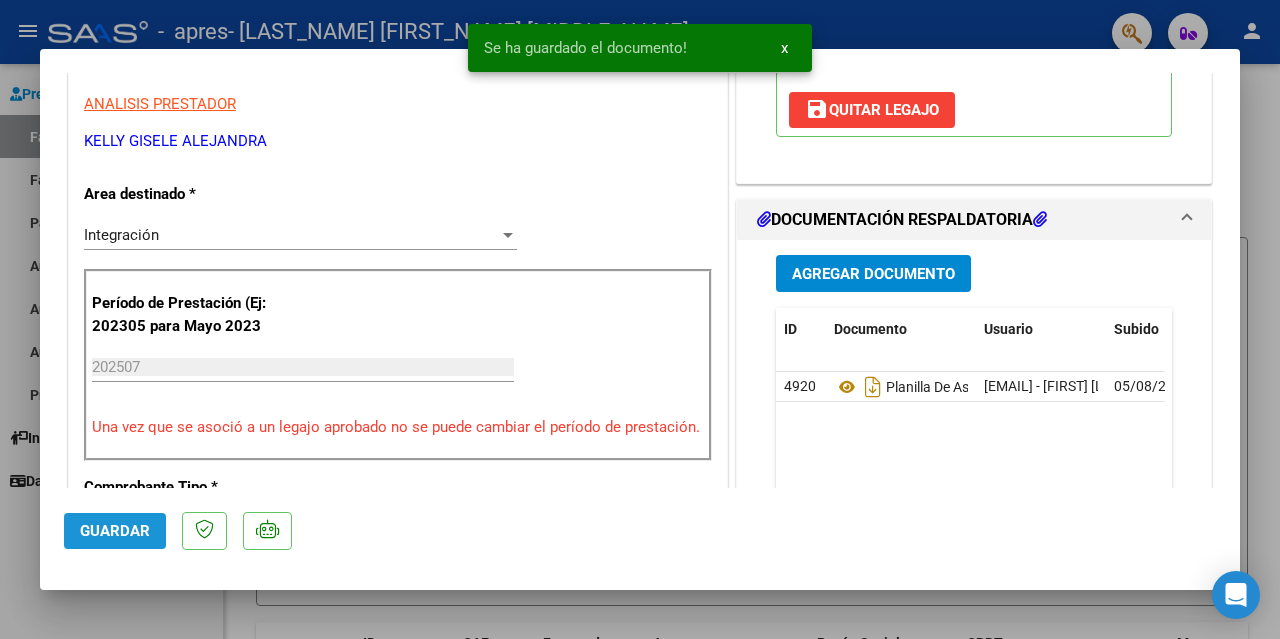 click on "Guardar" 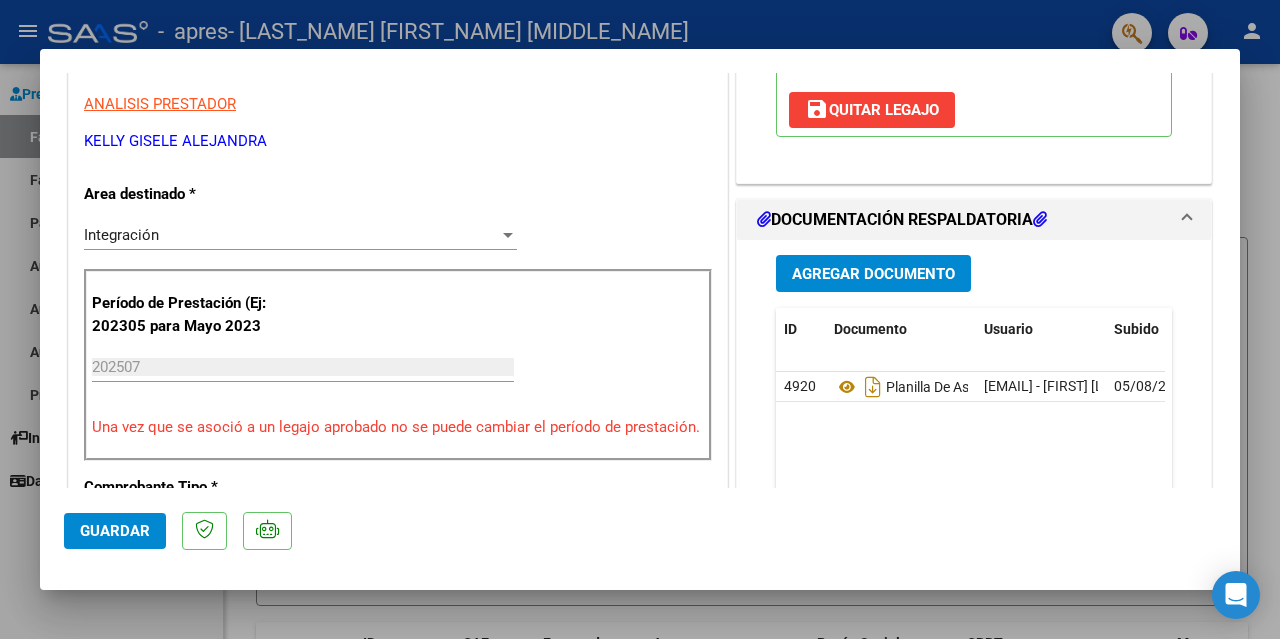 click on "Guardar" 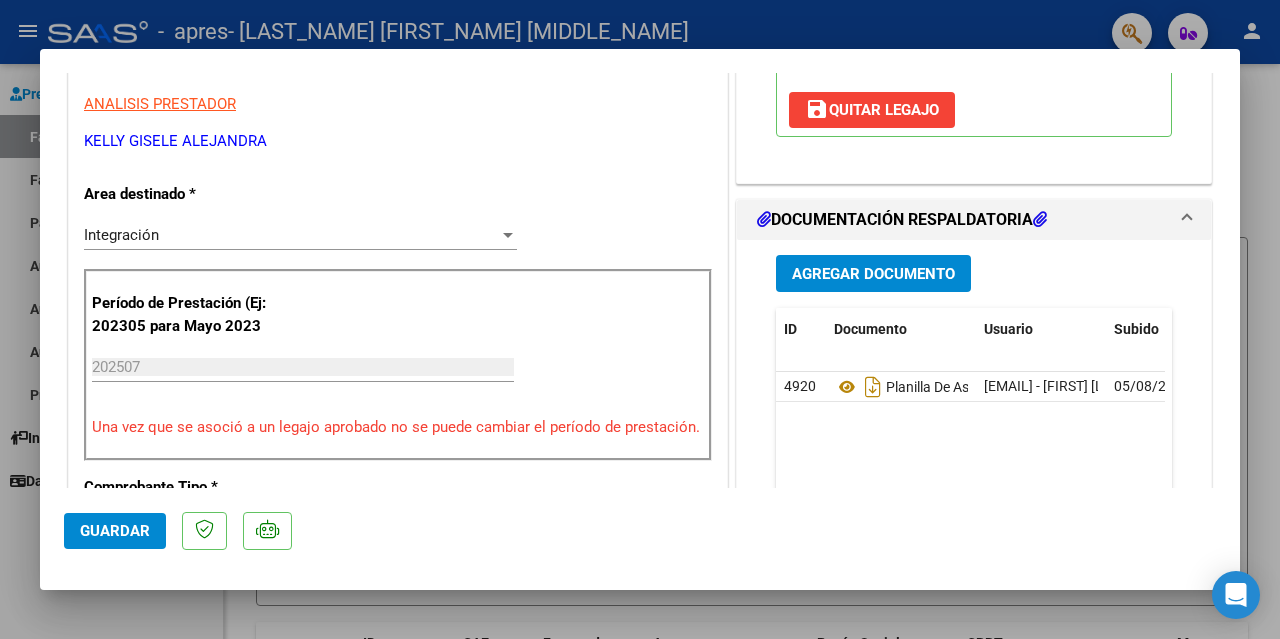 click at bounding box center (640, 319) 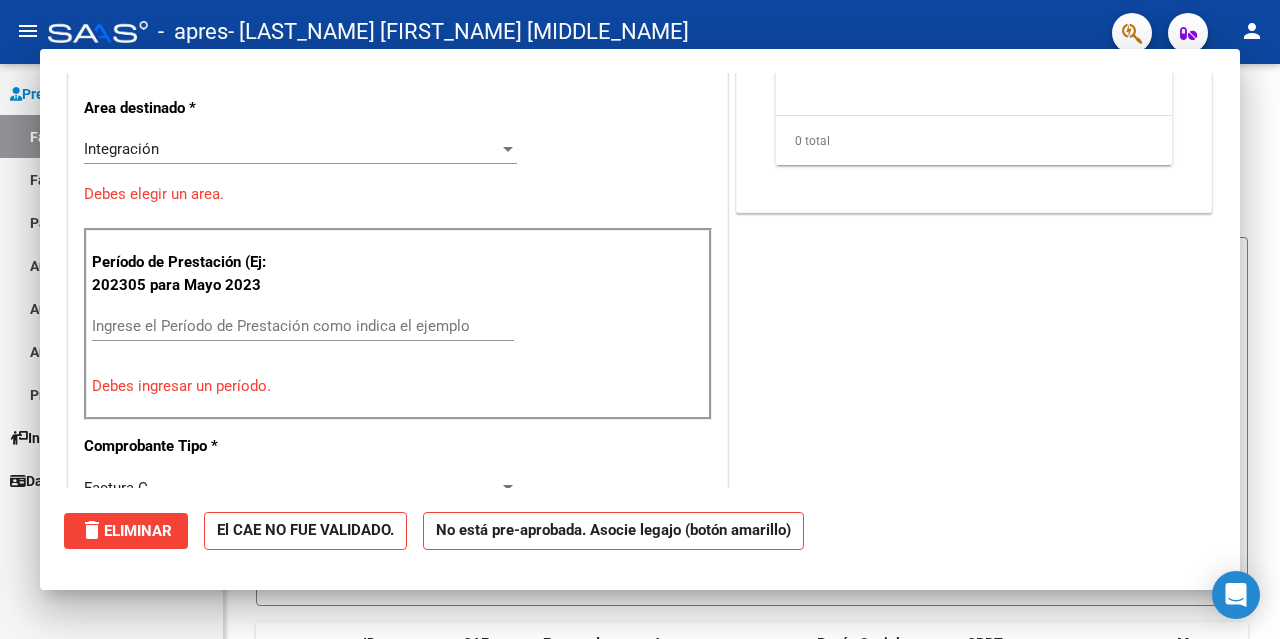 scroll, scrollTop: 0, scrollLeft: 0, axis: both 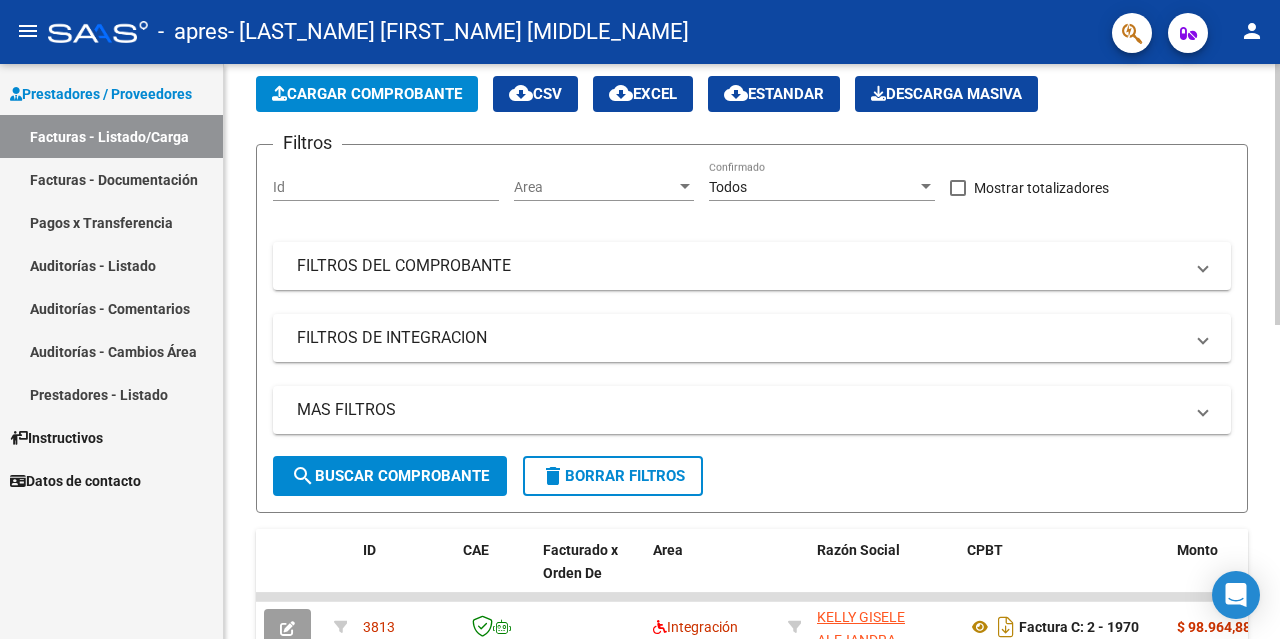 click on "Cargar Comprobante" 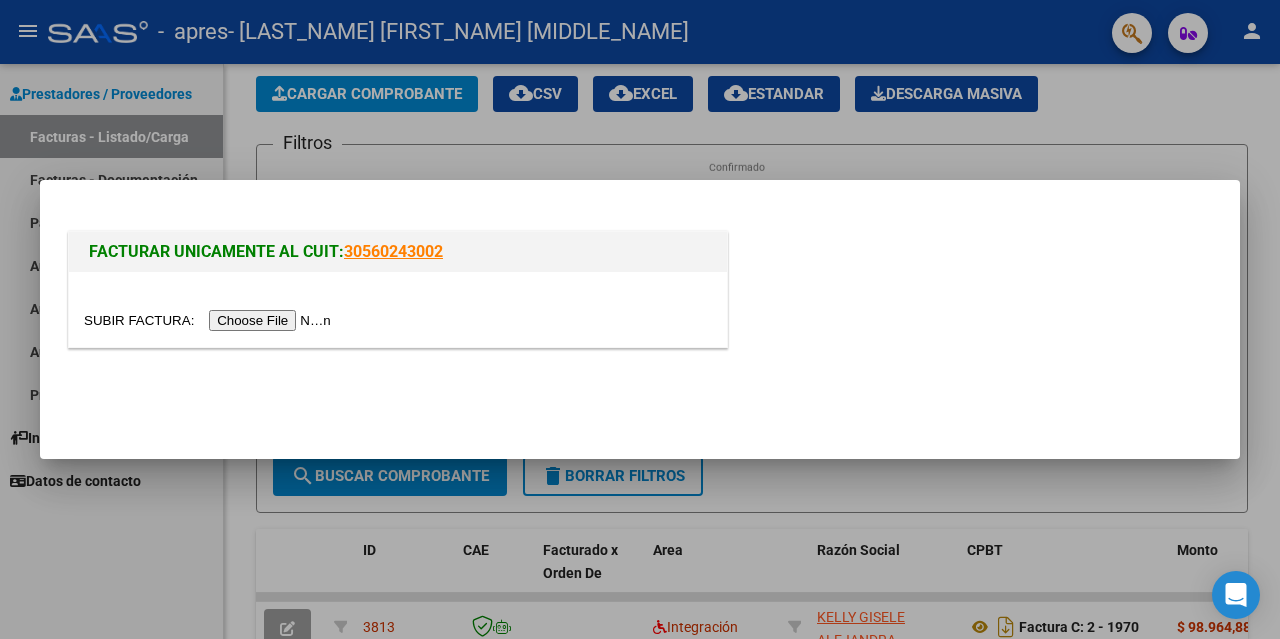 click at bounding box center (210, 320) 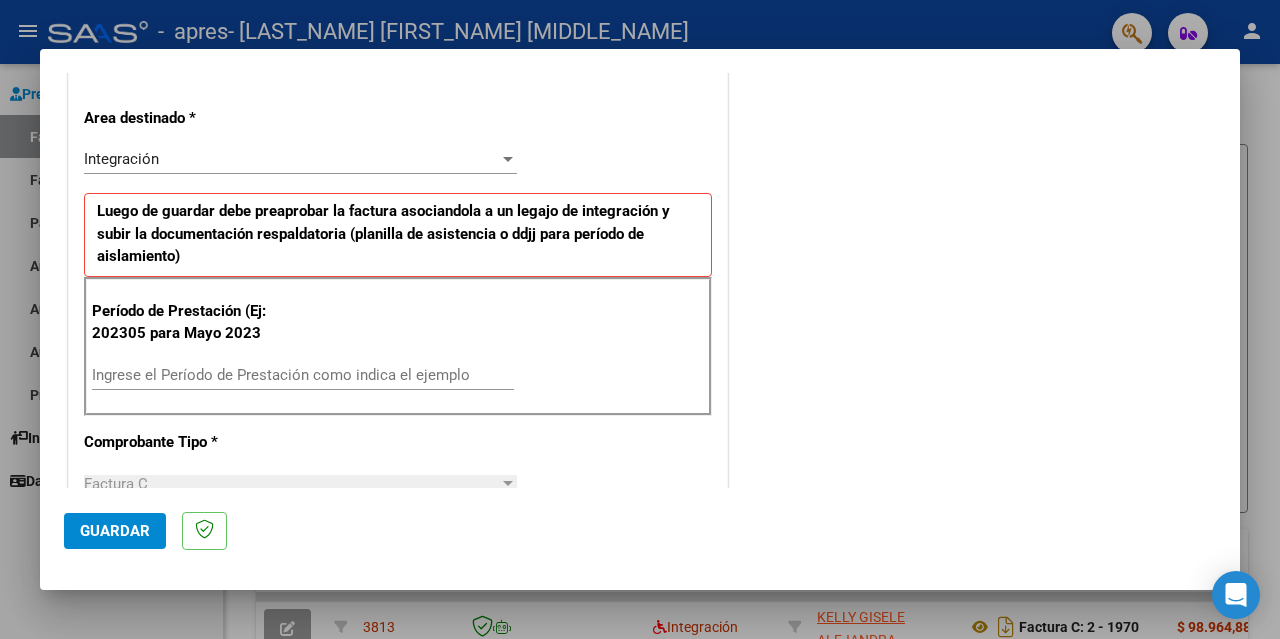 scroll, scrollTop: 500, scrollLeft: 0, axis: vertical 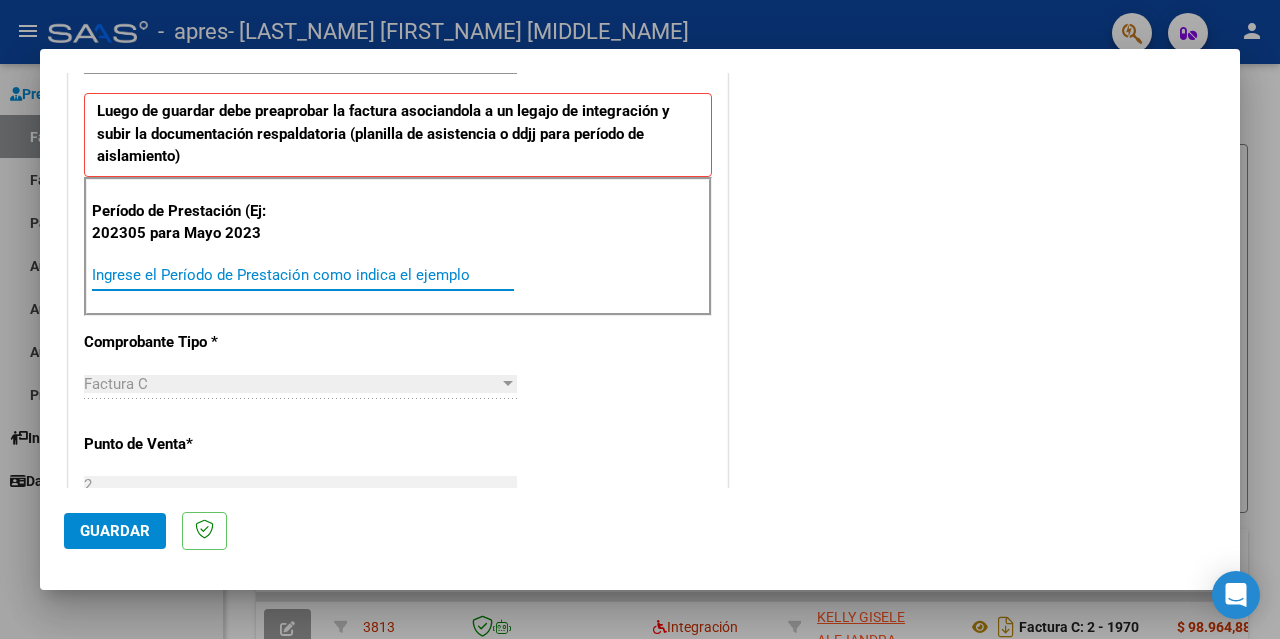 click on "Ingrese el Período de Prestación como indica el ejemplo" at bounding box center [303, 275] 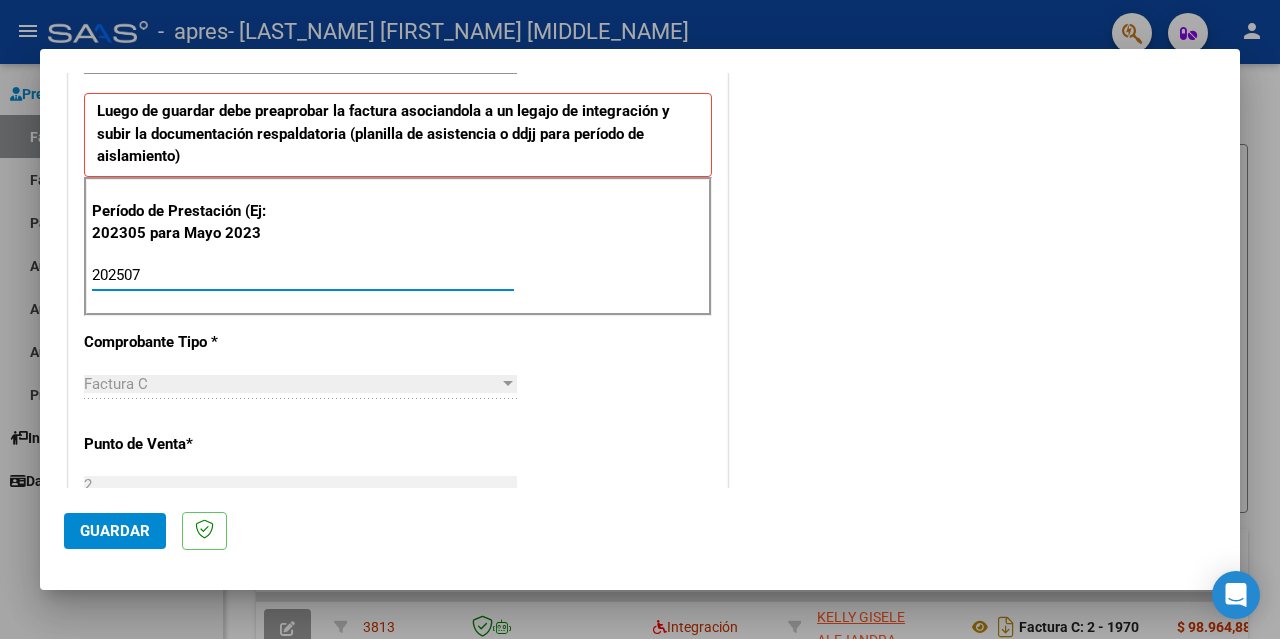 type on "202507" 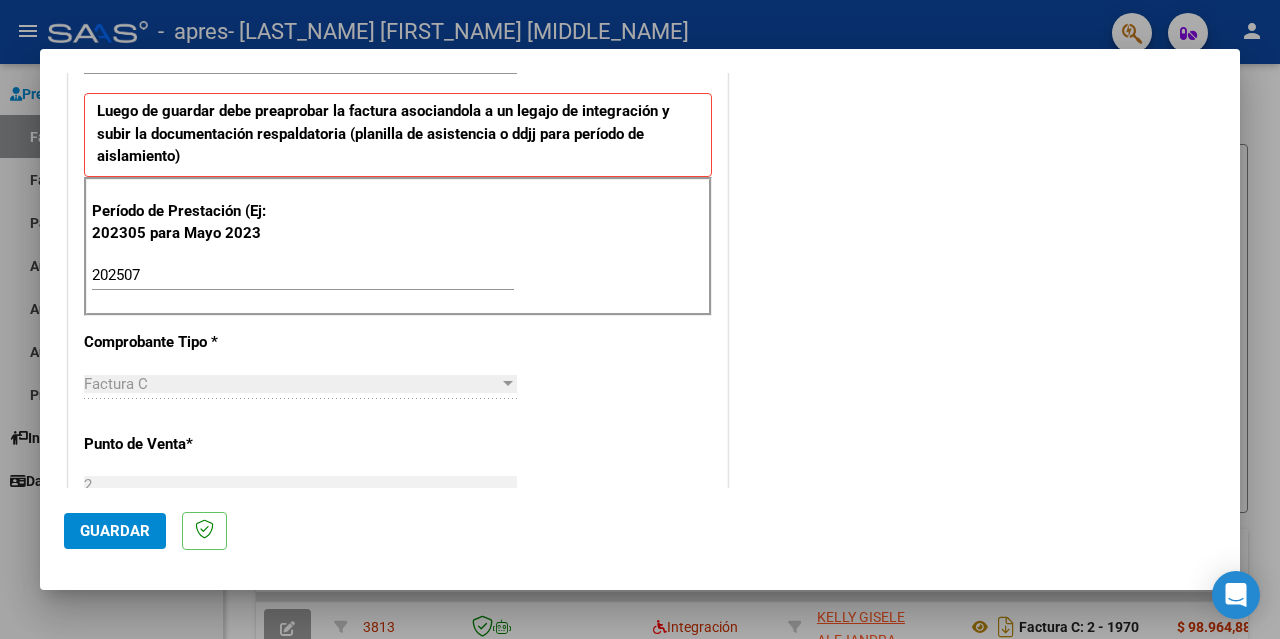 click on "Guardar" 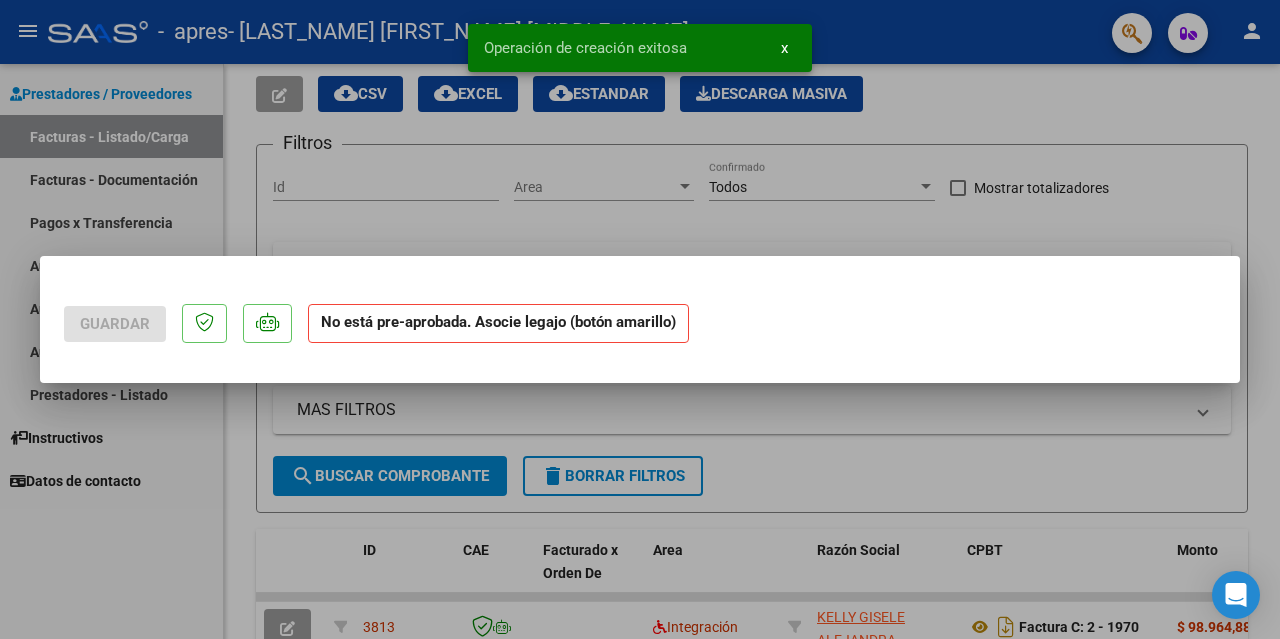 scroll, scrollTop: 0, scrollLeft: 0, axis: both 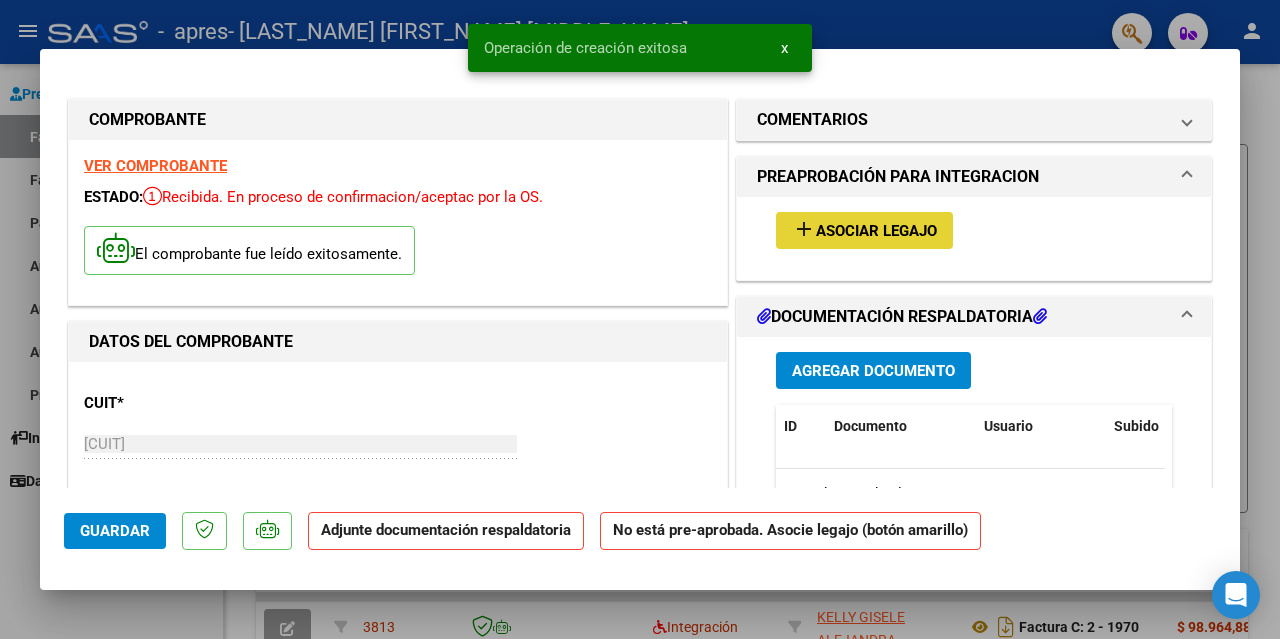 click on "Asociar Legajo" at bounding box center (876, 231) 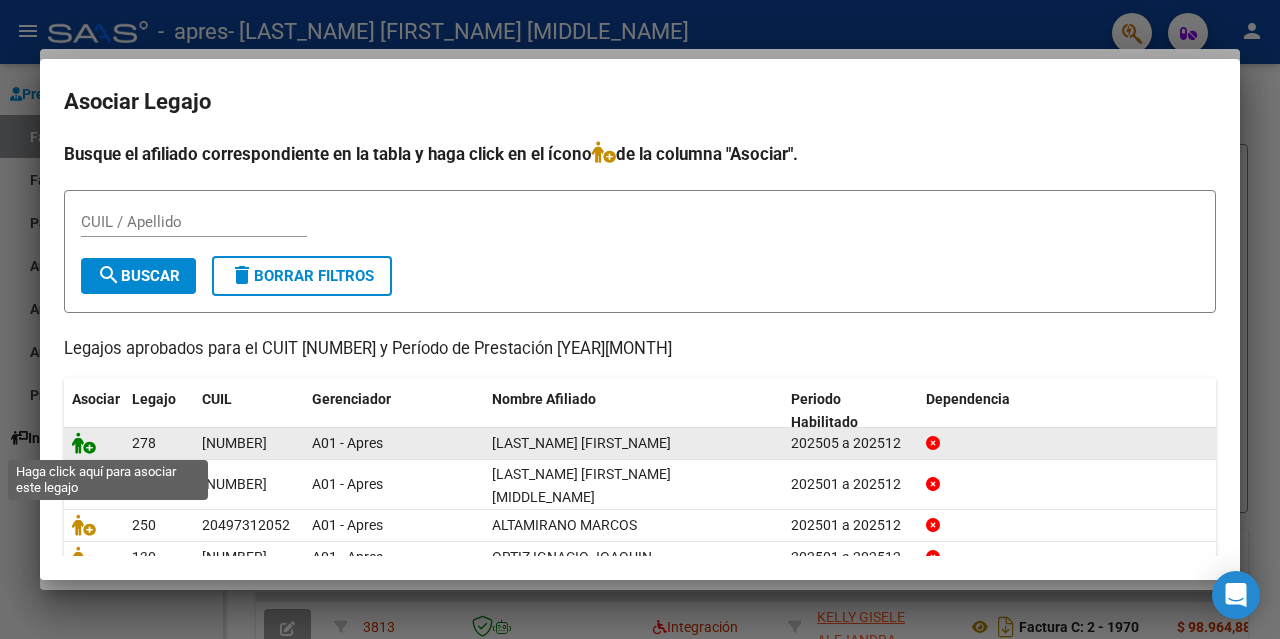 click 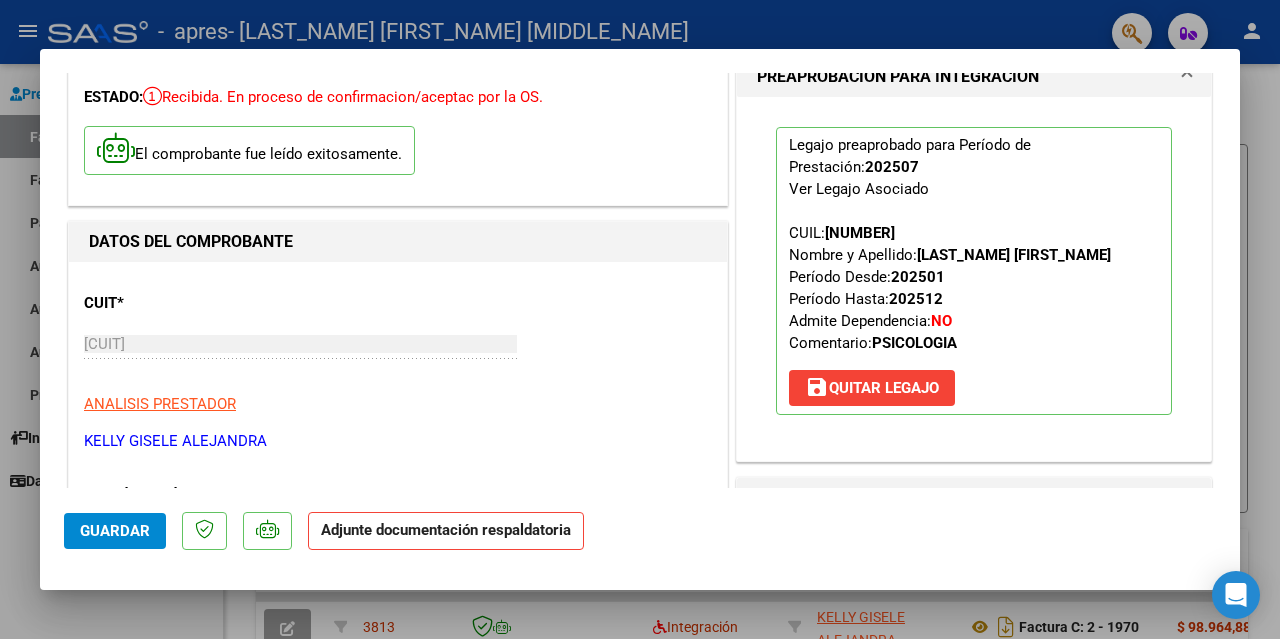 scroll, scrollTop: 400, scrollLeft: 0, axis: vertical 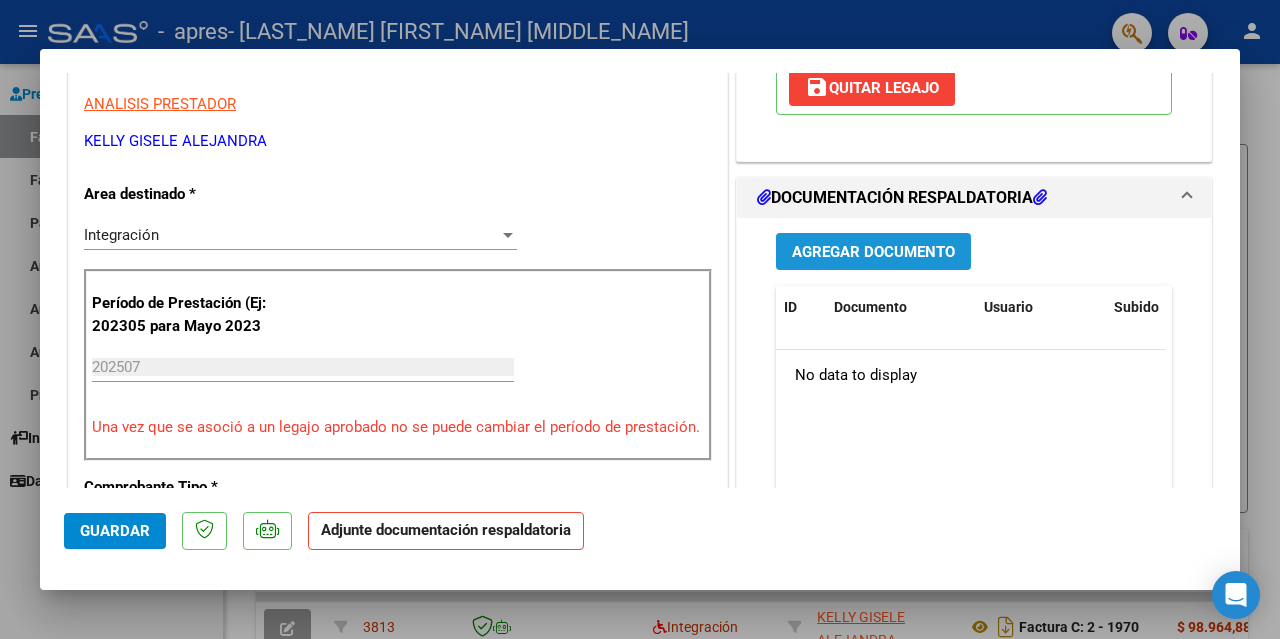 click on "Agregar Documento" at bounding box center (873, 252) 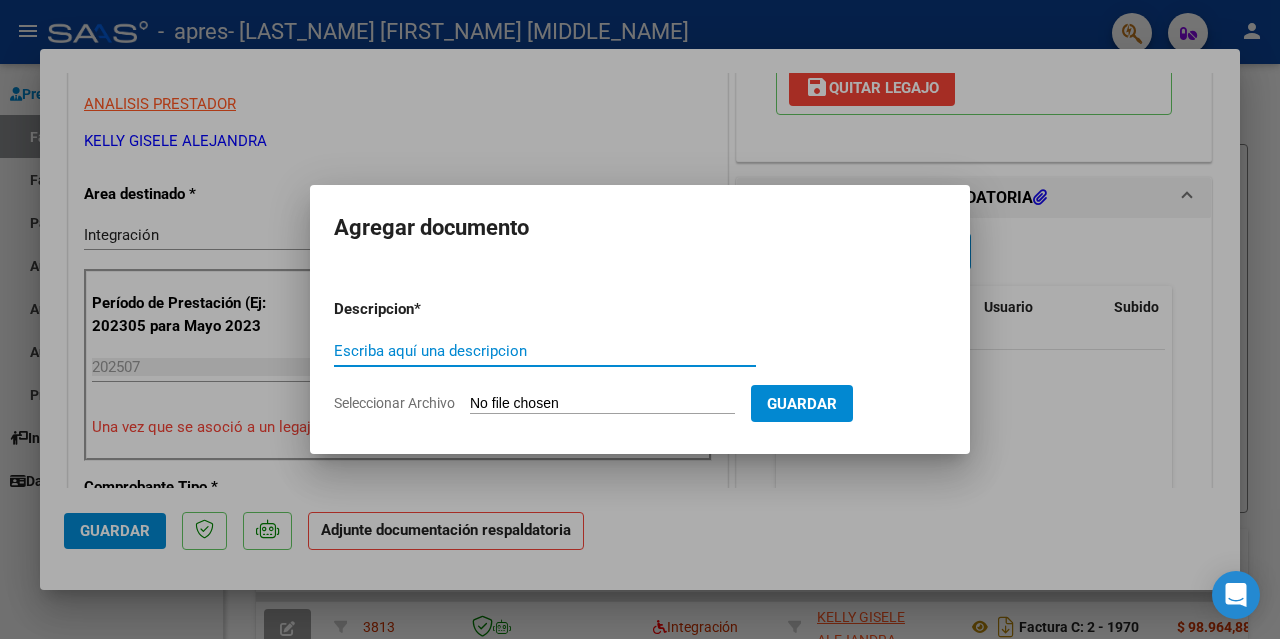 click on "Escriba aquí una descripcion" at bounding box center (545, 351) 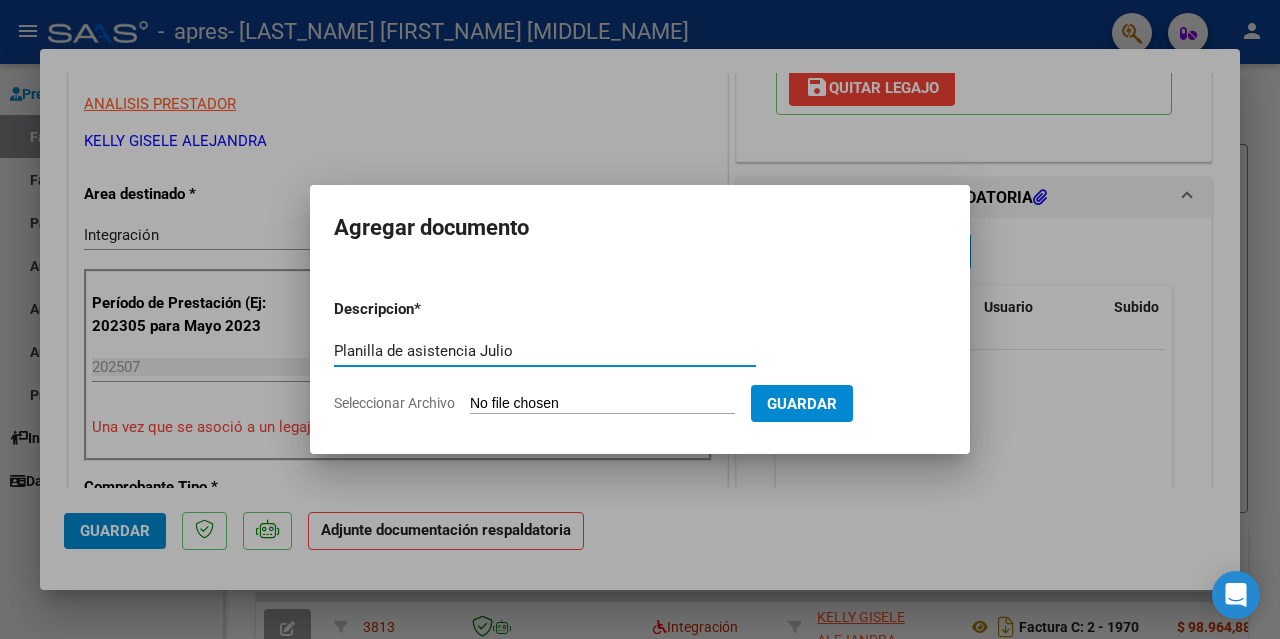 type on "Planilla de asistencia Julio" 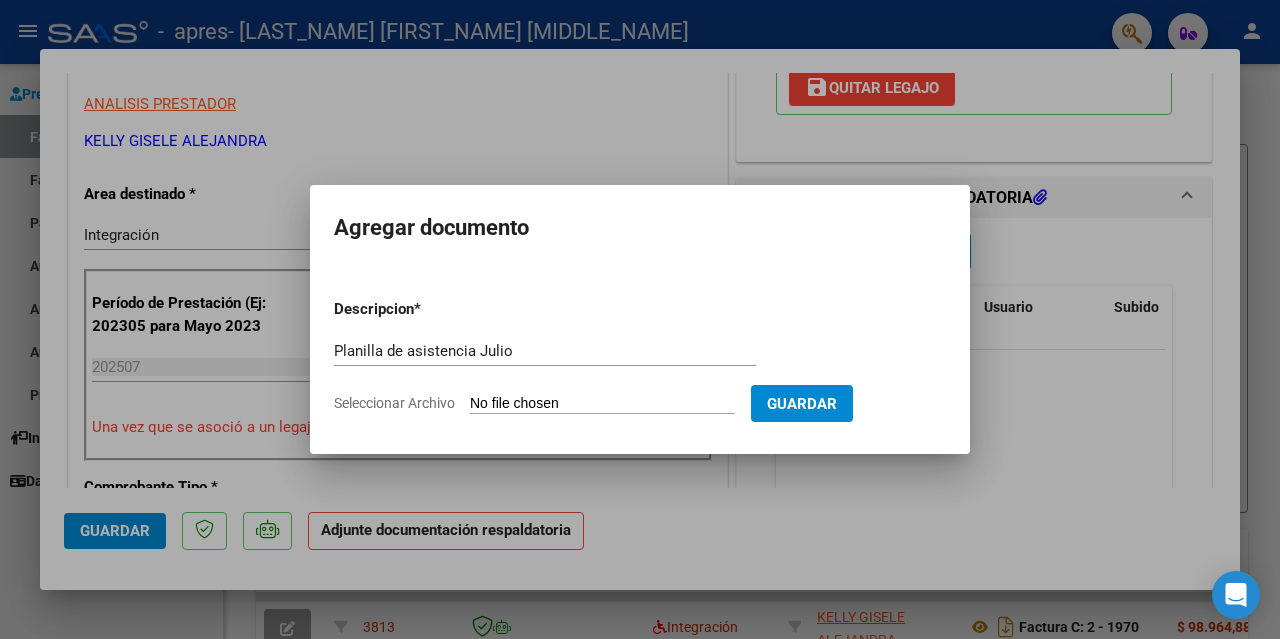 click on "Seleccionar Archivo" at bounding box center (602, 404) 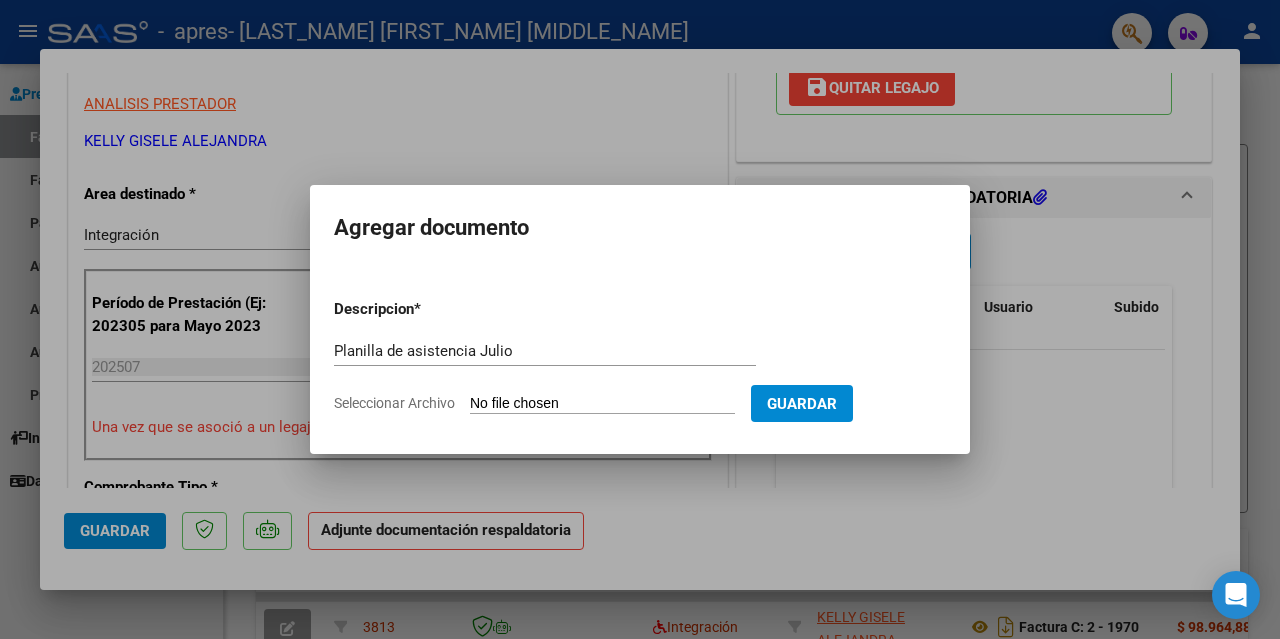 type on "C:\fakepath\[FIRST] [LAST] - [MONTH] [MONTH] [MONTH] [DAY].pdf" 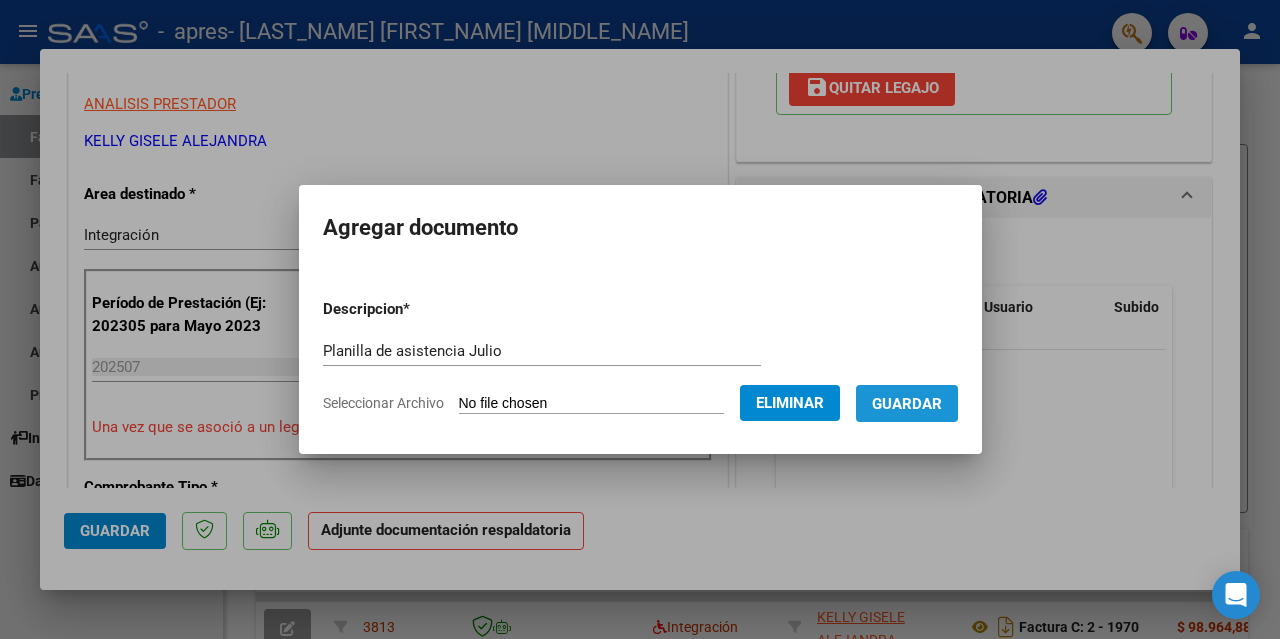 click on "Guardar" at bounding box center (907, 404) 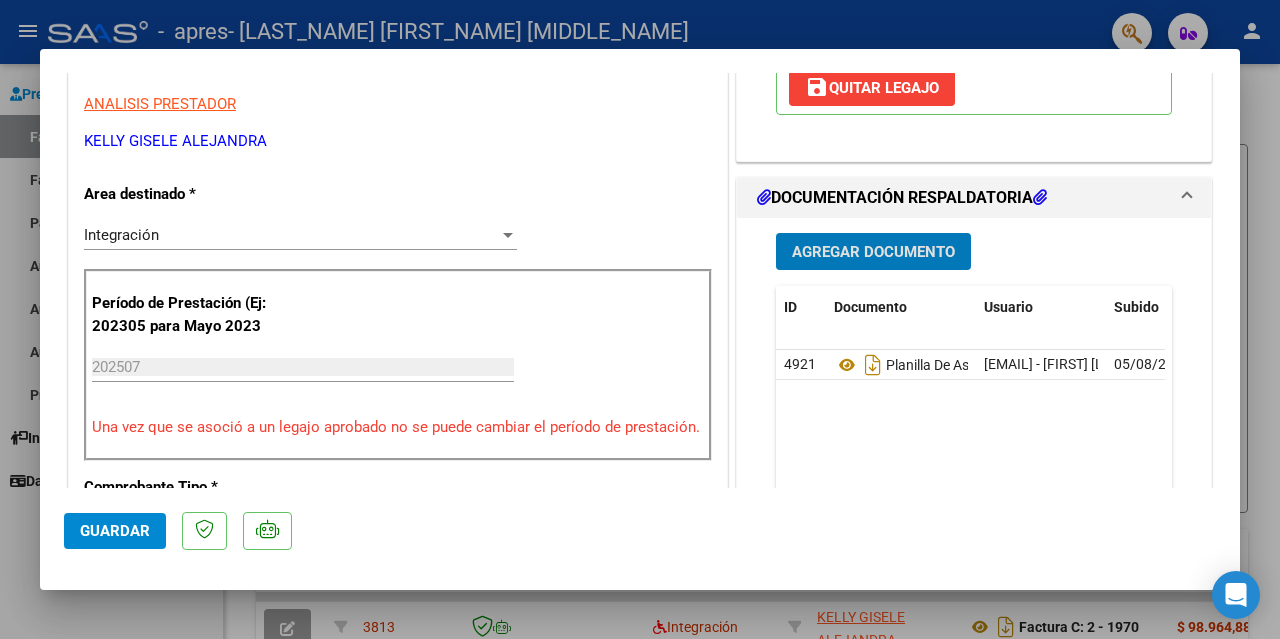 click on "Guardar" 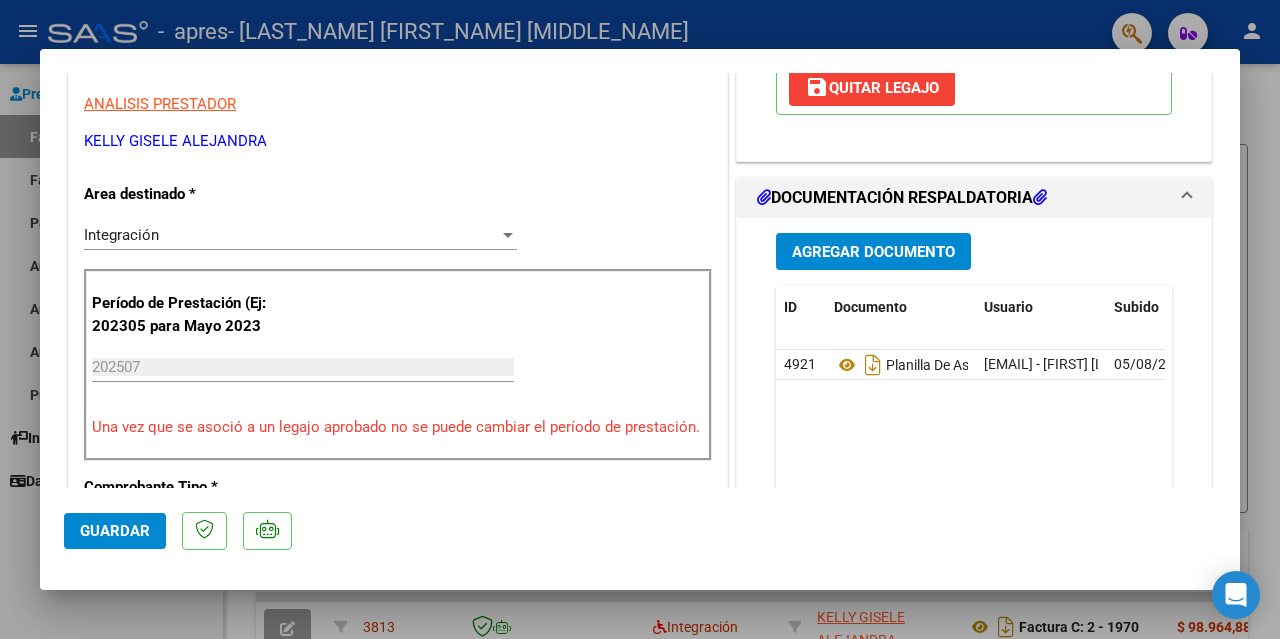 click at bounding box center [640, 319] 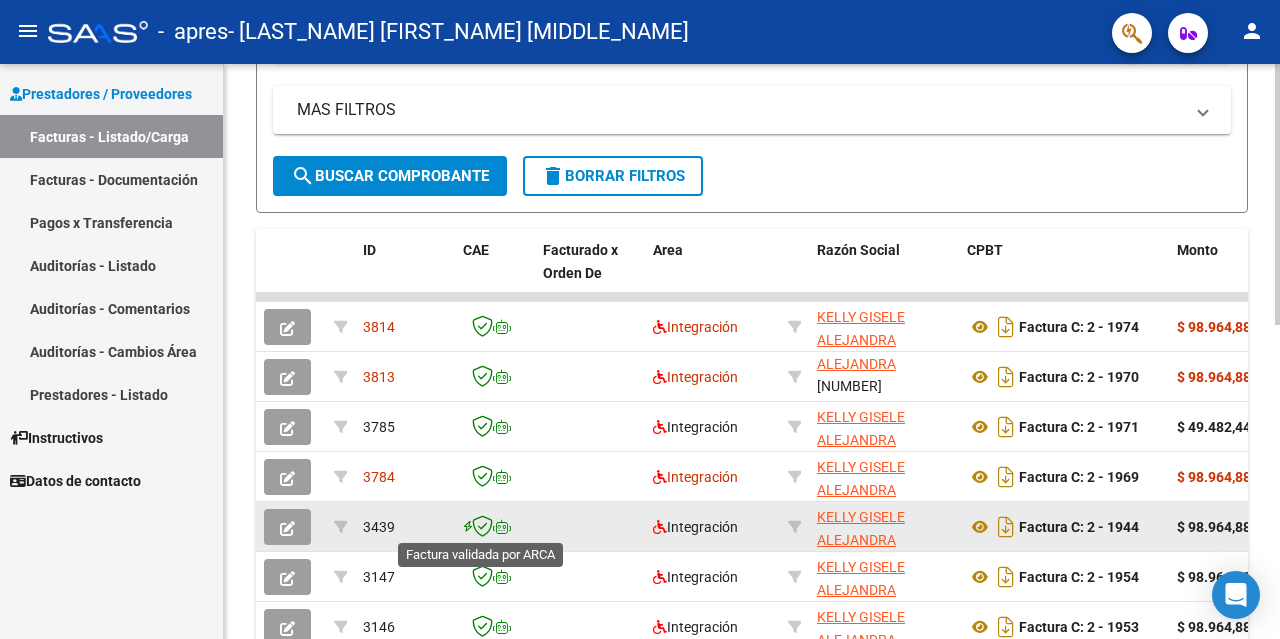 scroll, scrollTop: 93, scrollLeft: 0, axis: vertical 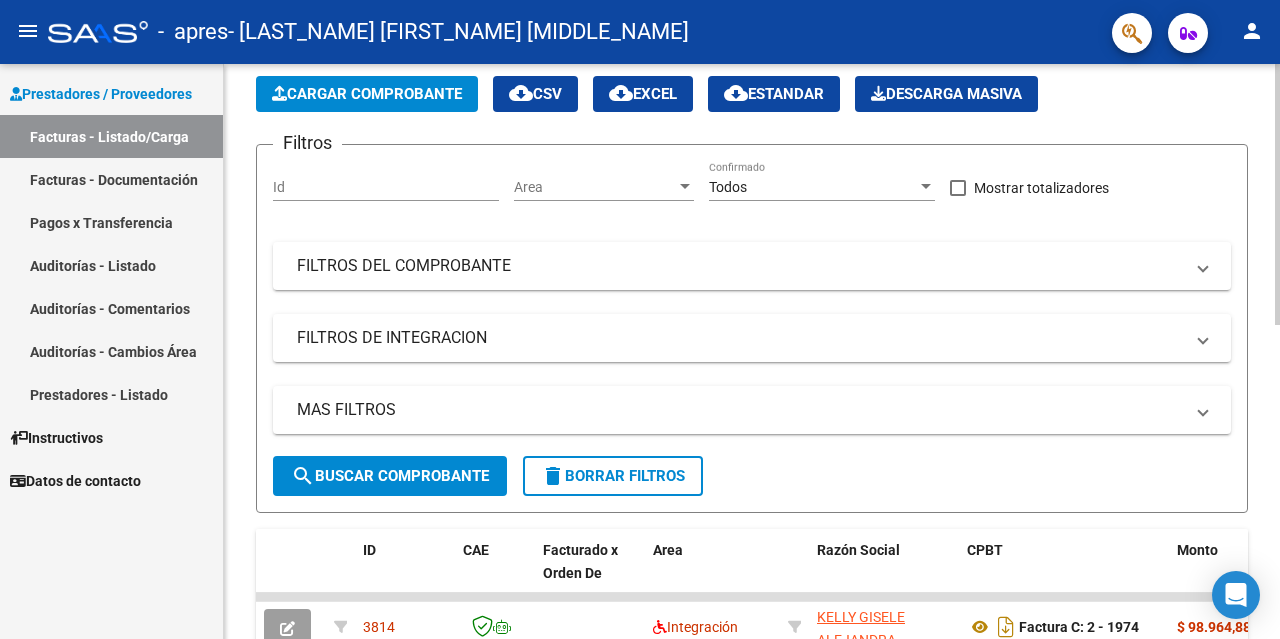 click on "Cargar Comprobante" 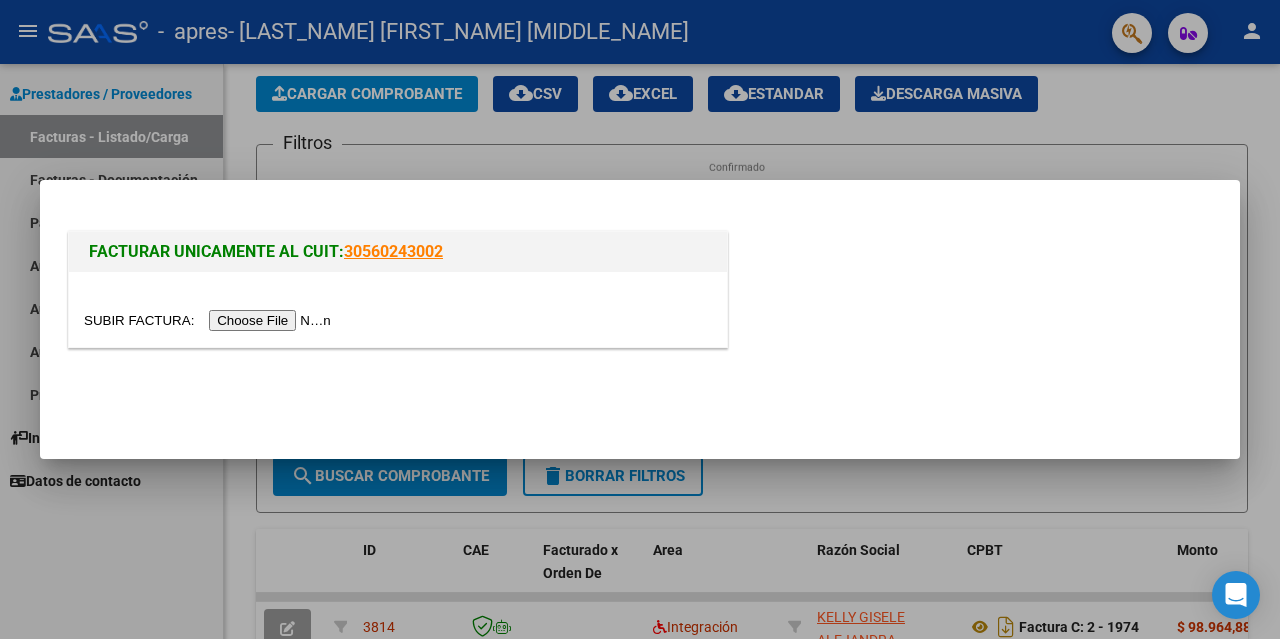 click at bounding box center [210, 320] 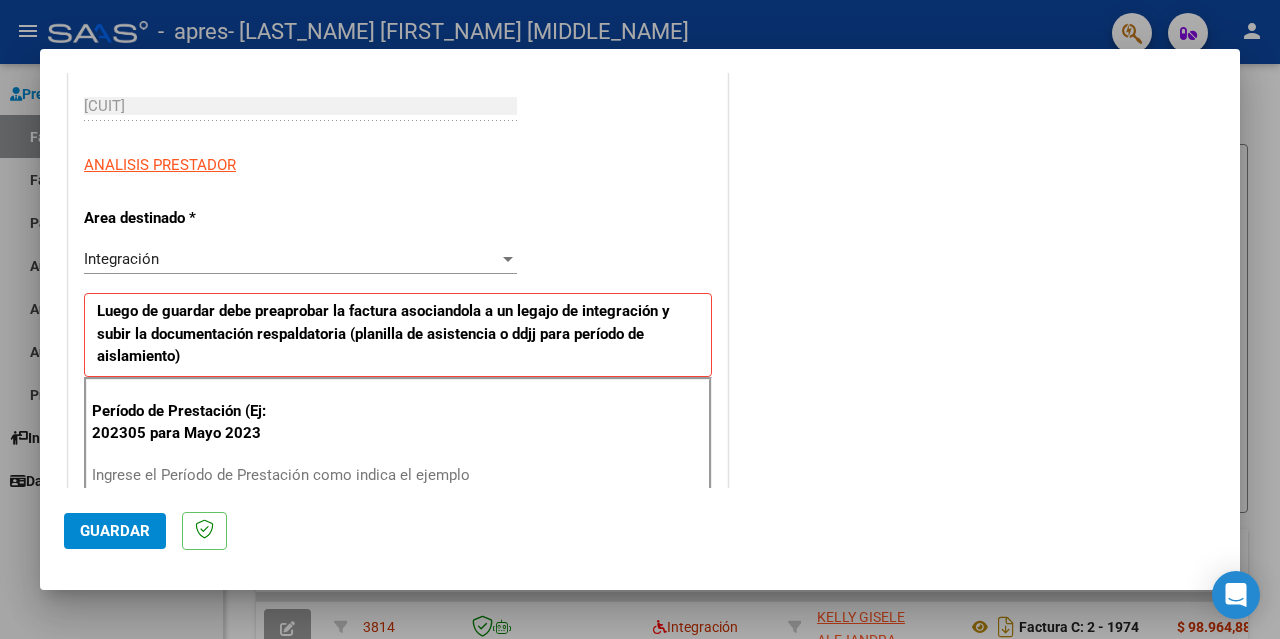 scroll, scrollTop: 400, scrollLeft: 0, axis: vertical 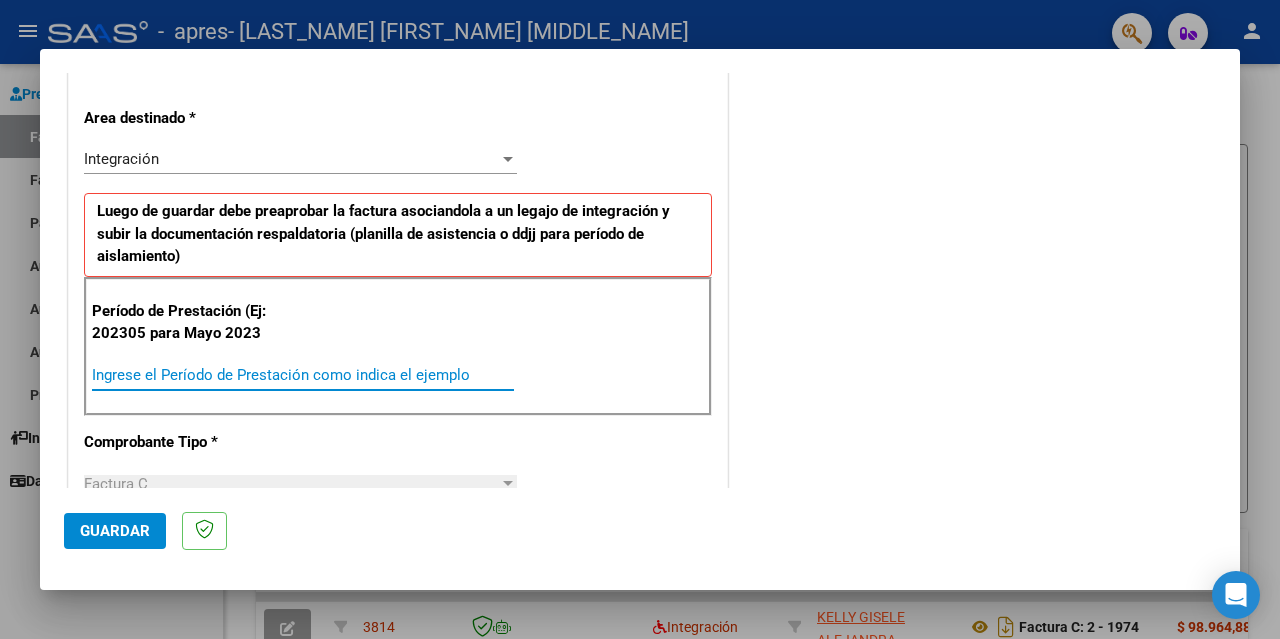 click on "Ingrese el Período de Prestación como indica el ejemplo" at bounding box center [303, 375] 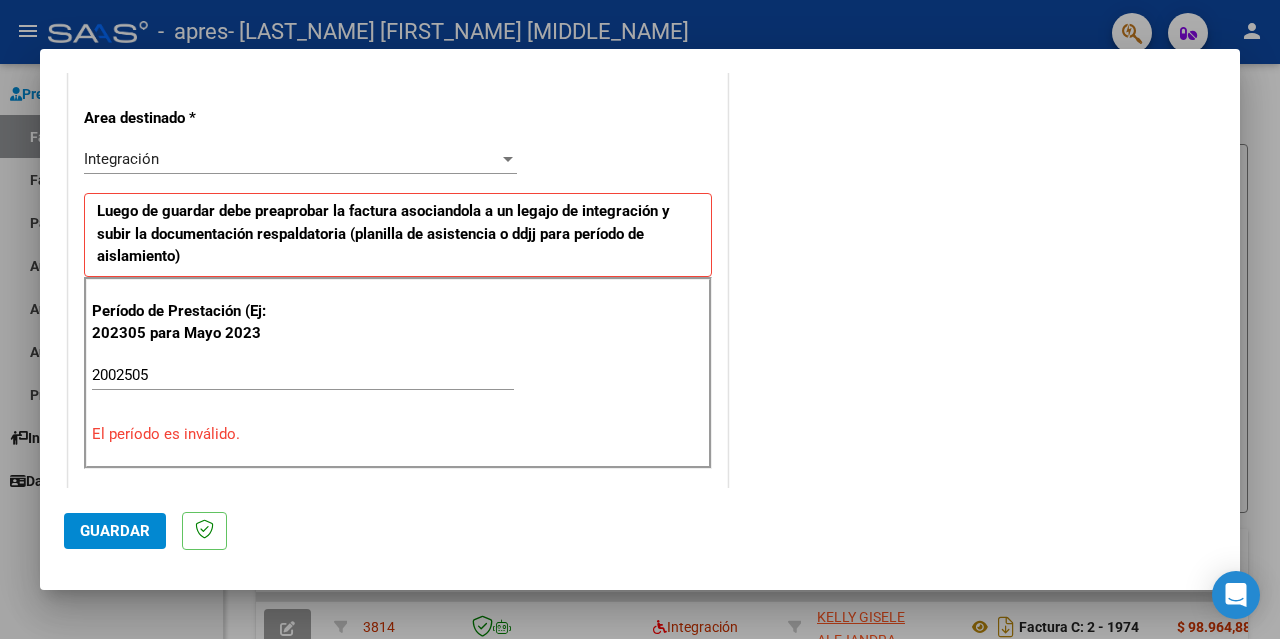 click on "El período es inválido." at bounding box center (398, 434) 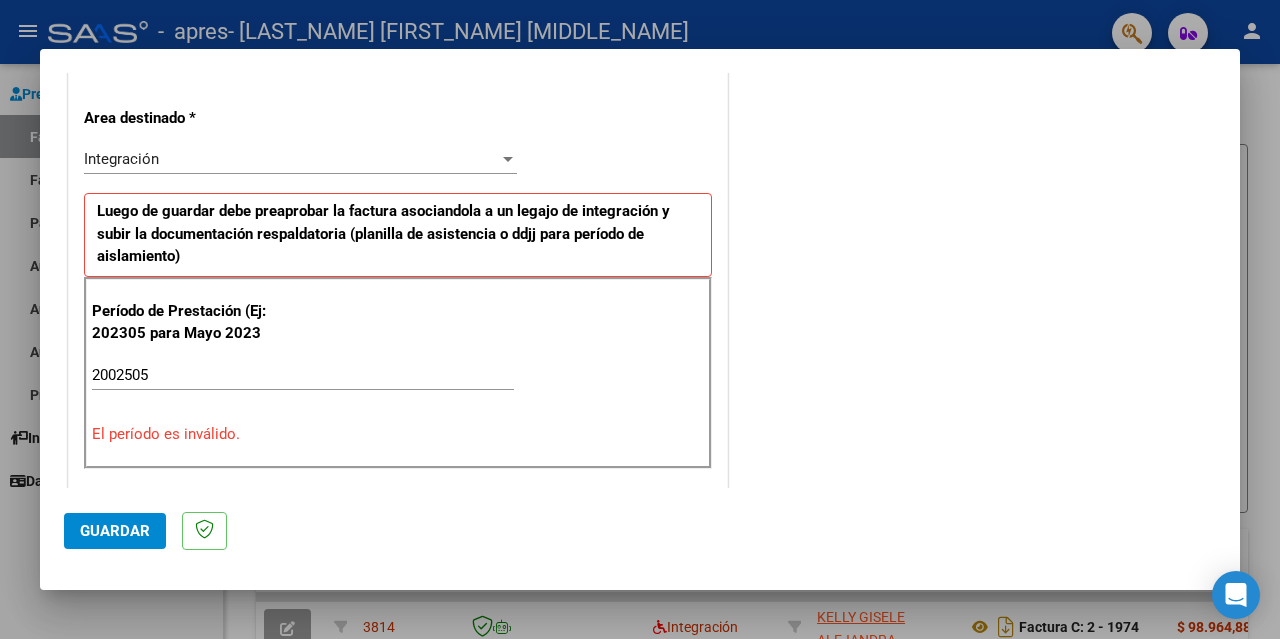 click on "2002505" at bounding box center (303, 375) 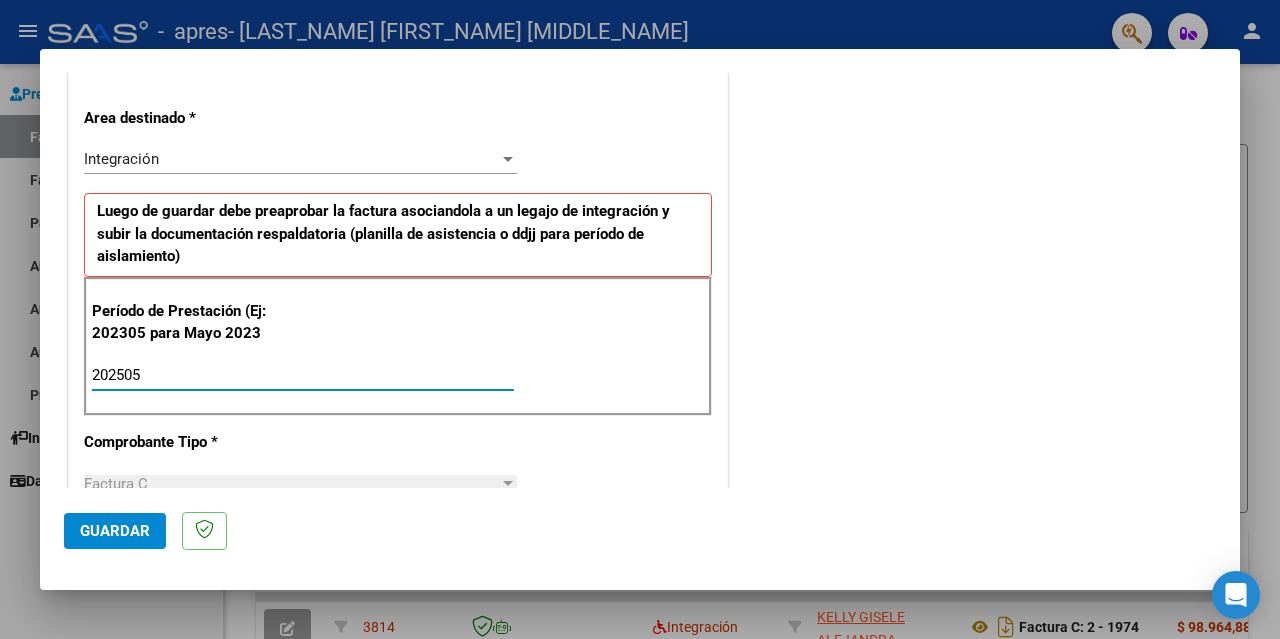 type on "202505" 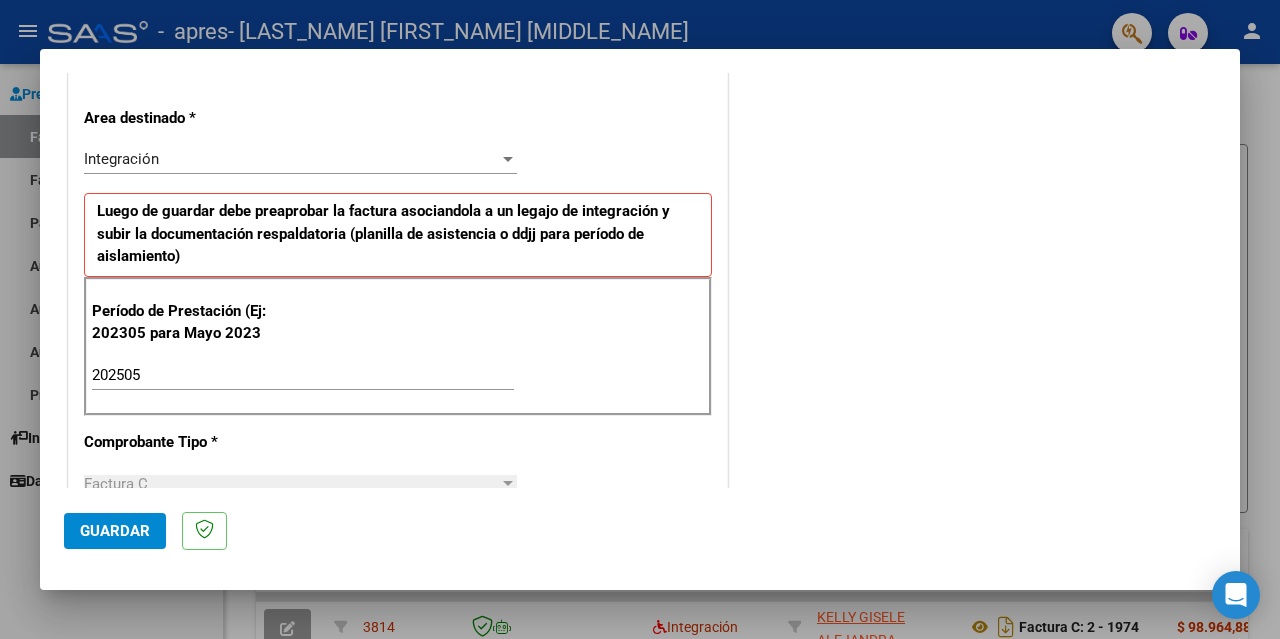 click on "Período de Prestación (Ej: 202305 para Mayo 2023    [YEAR][MONTH] Ingrese el Período de Prestación como indica el ejemplo" at bounding box center [398, 347] 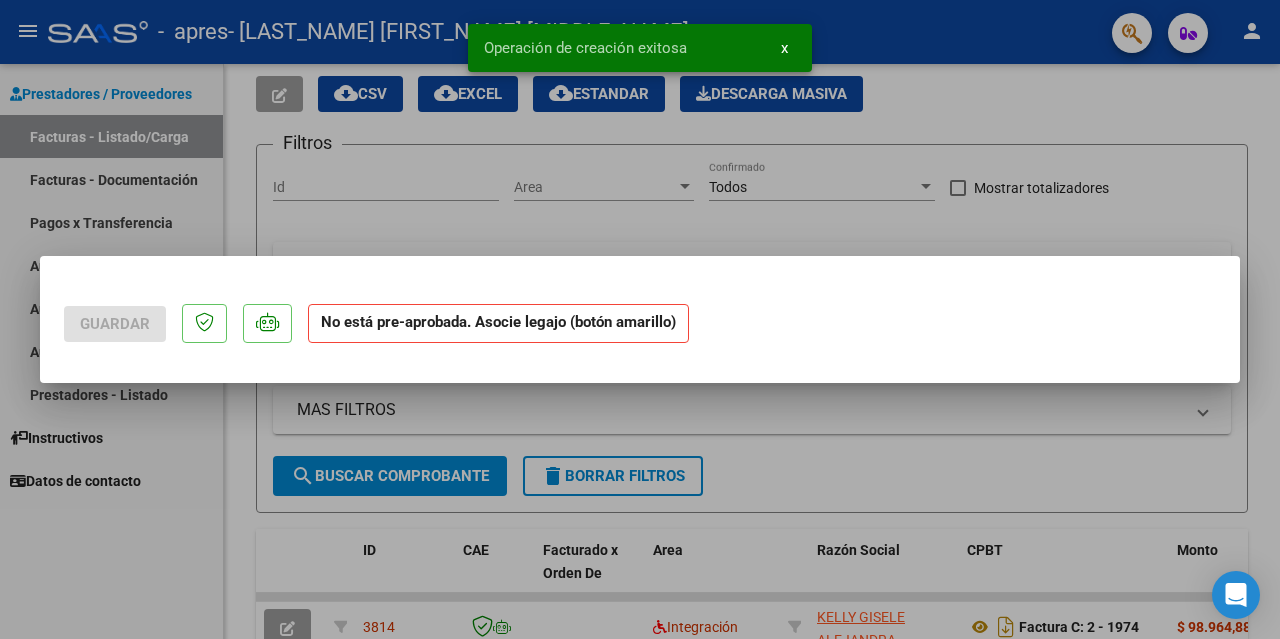 scroll, scrollTop: 0, scrollLeft: 0, axis: both 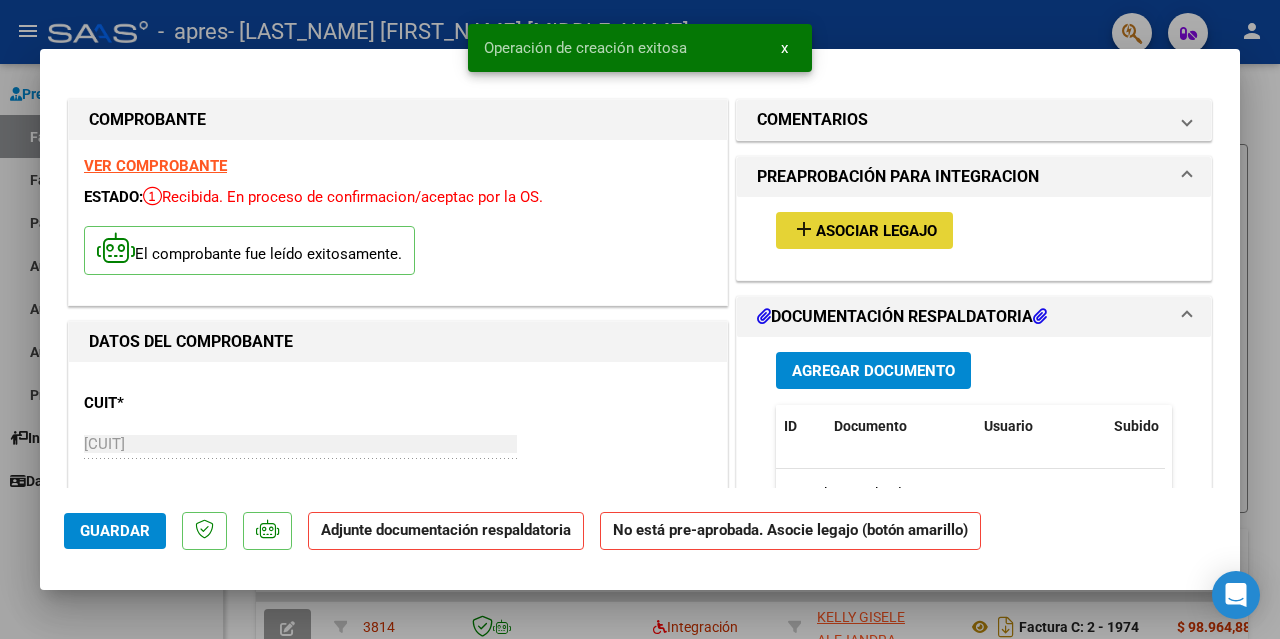 click on "Asociar Legajo" at bounding box center (876, 231) 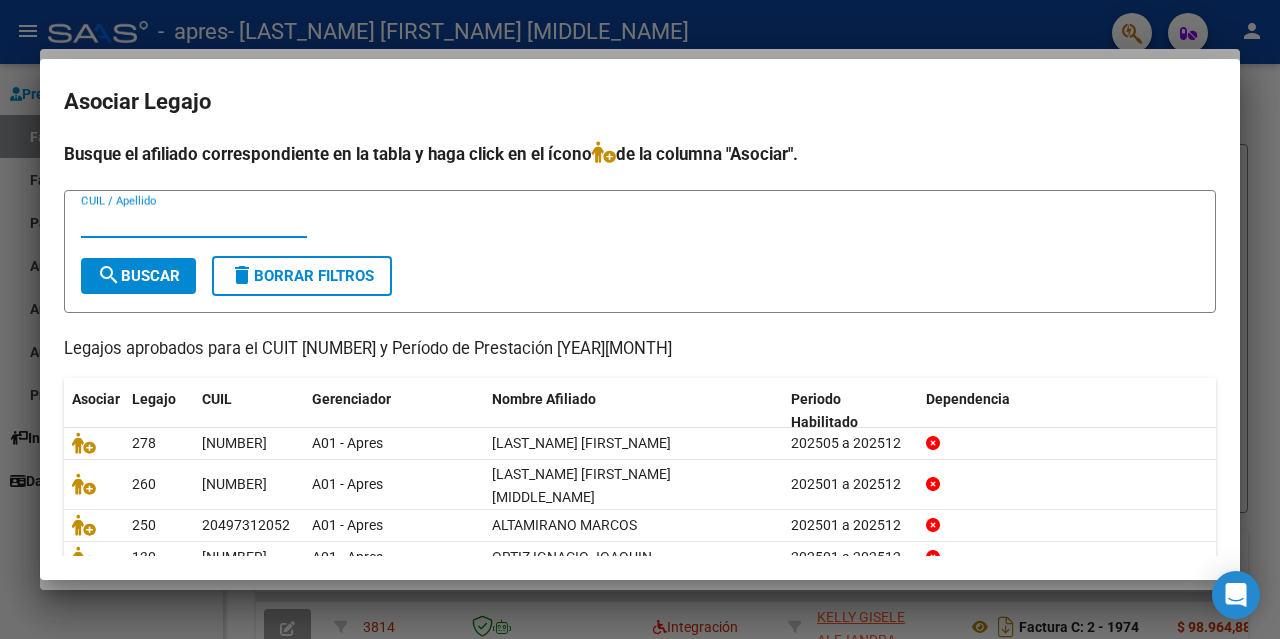 scroll, scrollTop: 100, scrollLeft: 0, axis: vertical 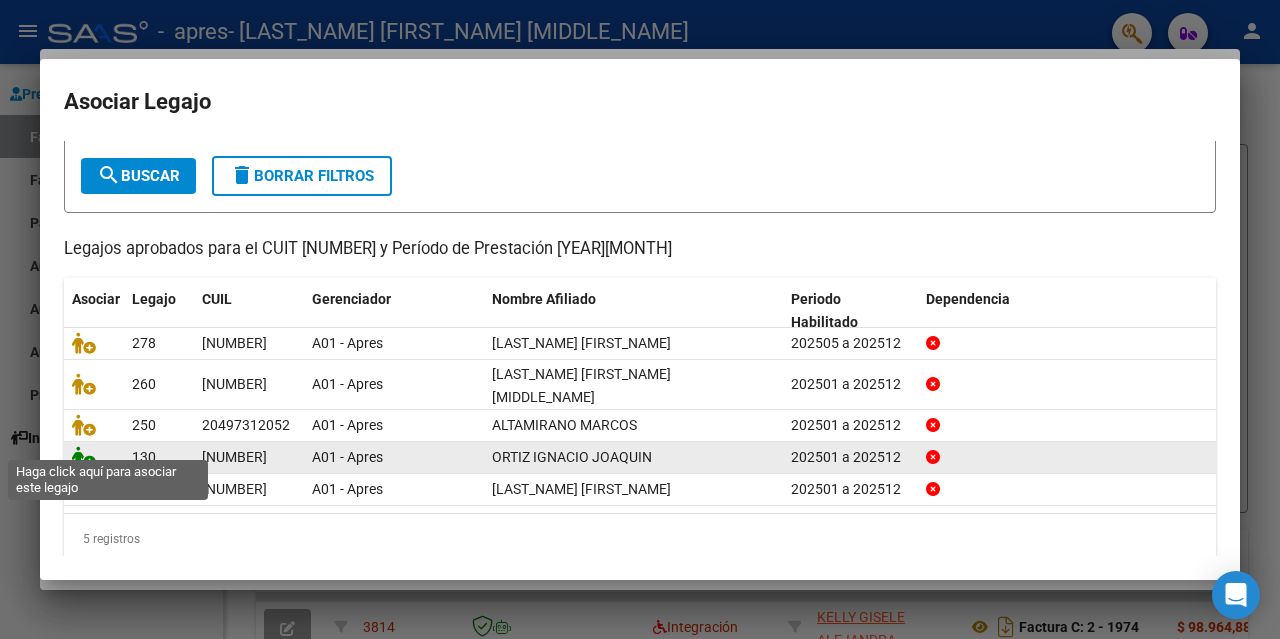 click 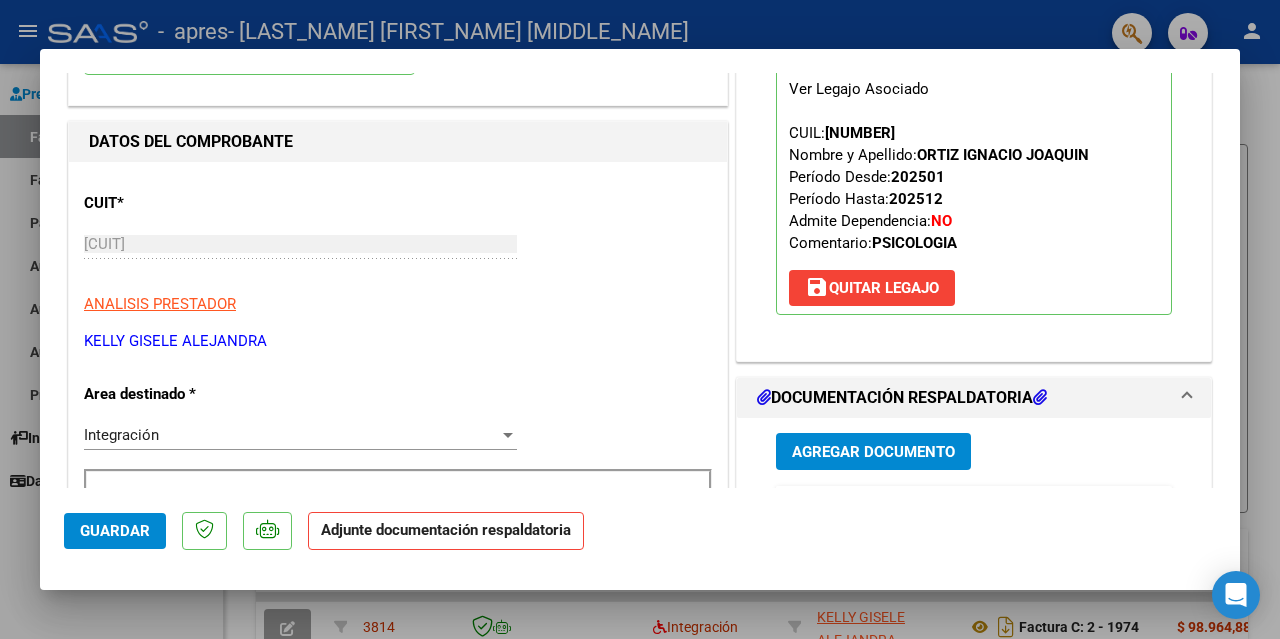 scroll, scrollTop: 300, scrollLeft: 0, axis: vertical 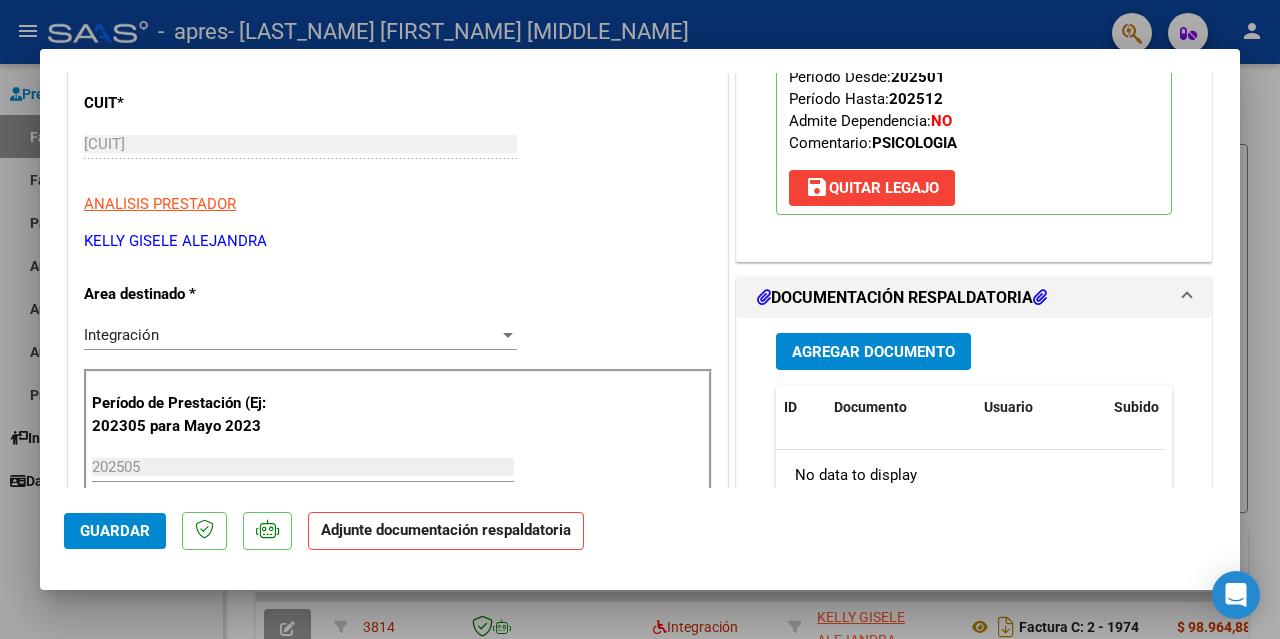 click on "Agregar Documento" at bounding box center [873, 352] 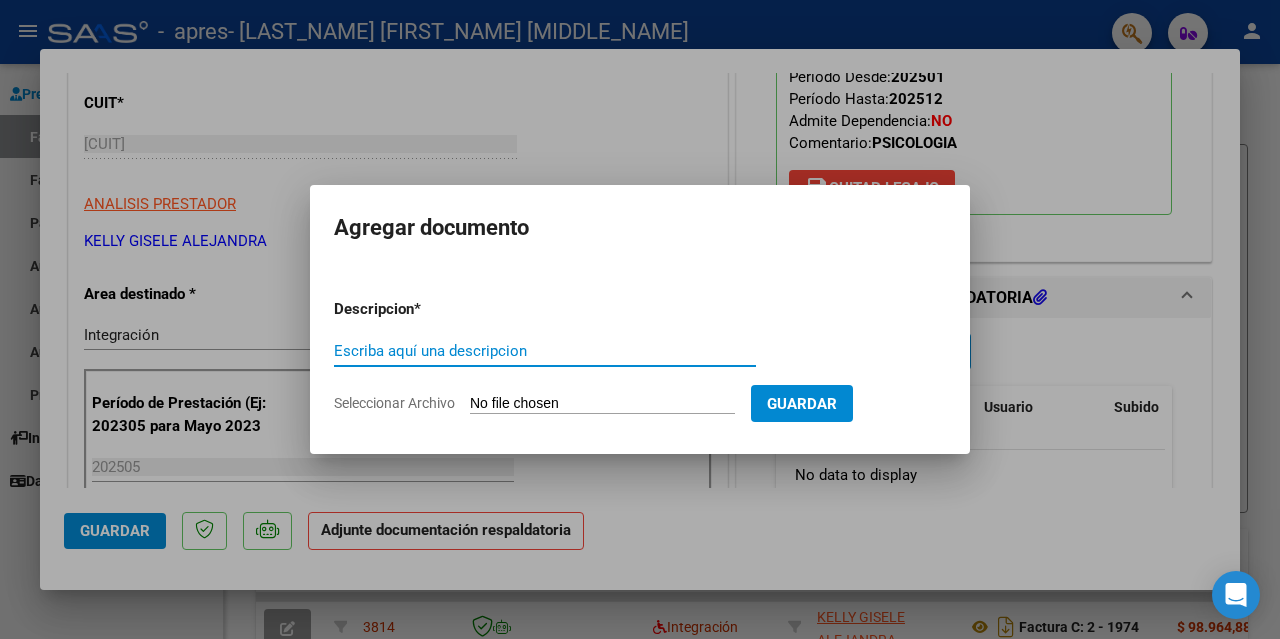 click on "Escriba aquí una descripcion" at bounding box center (545, 351) 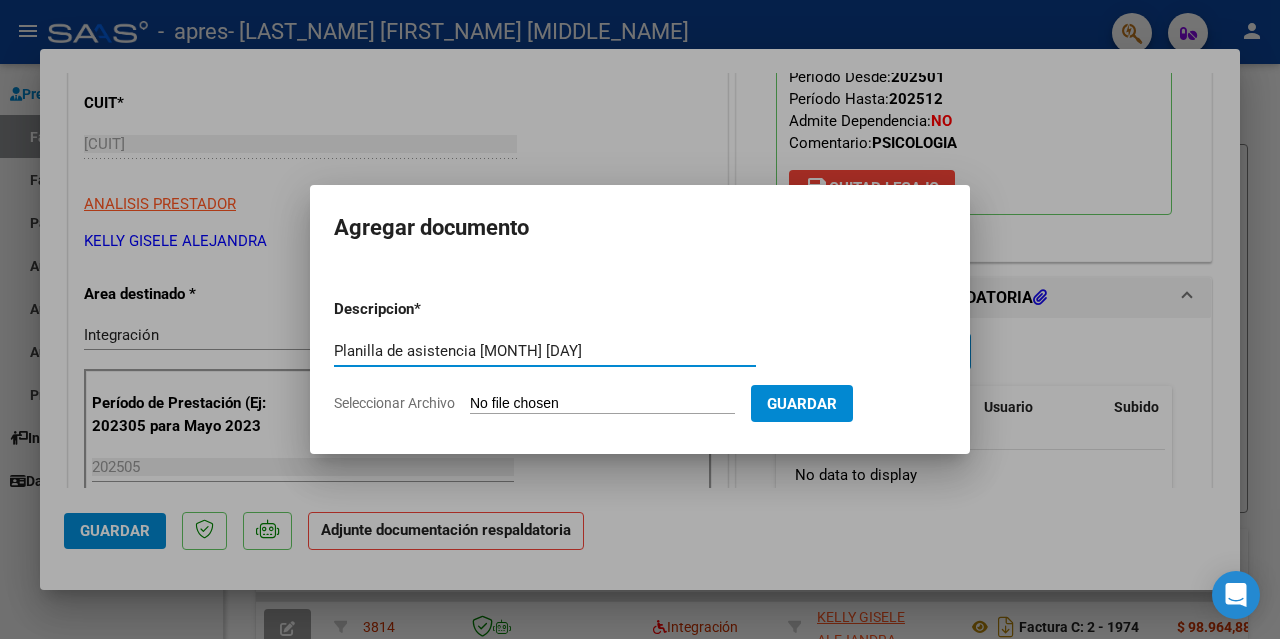type on "Planilla de asistencia [MONTH] [DAY]" 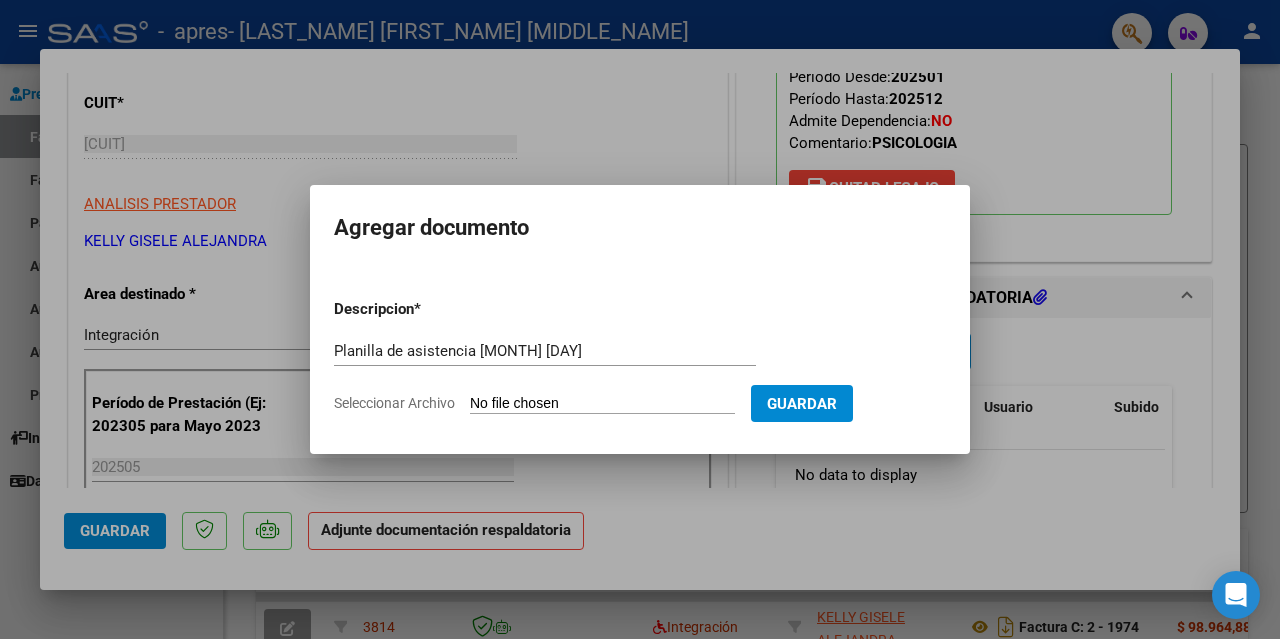 click on "Seleccionar Archivo" at bounding box center (602, 404) 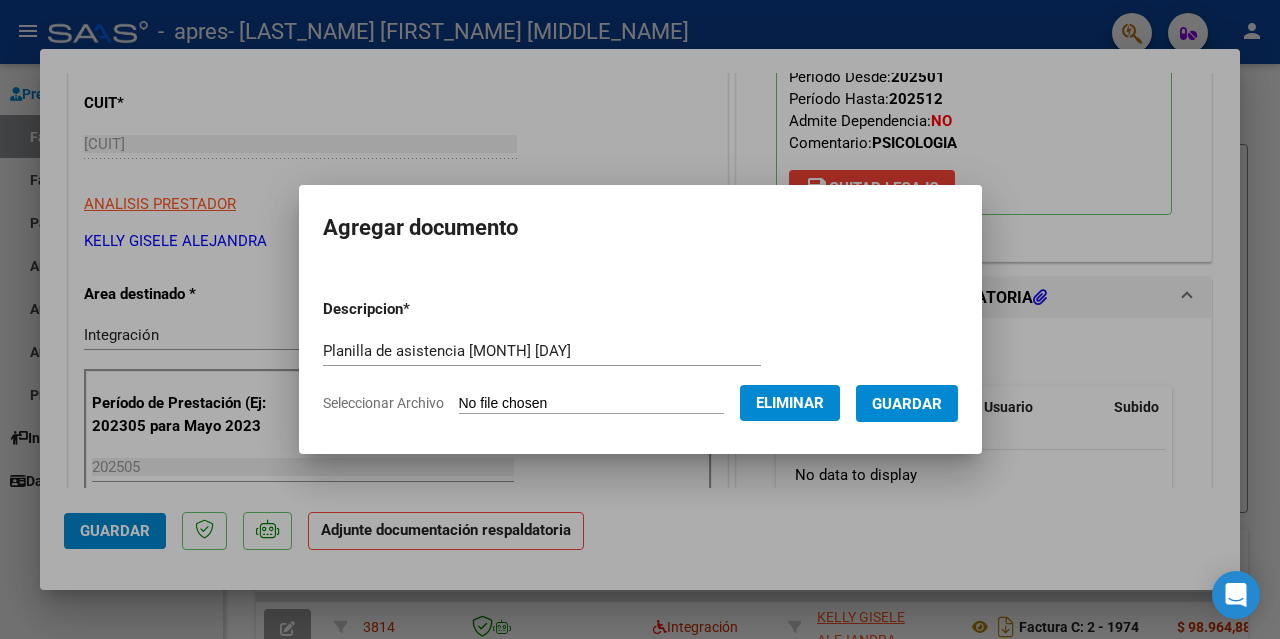 click on "Guardar" at bounding box center [907, 404] 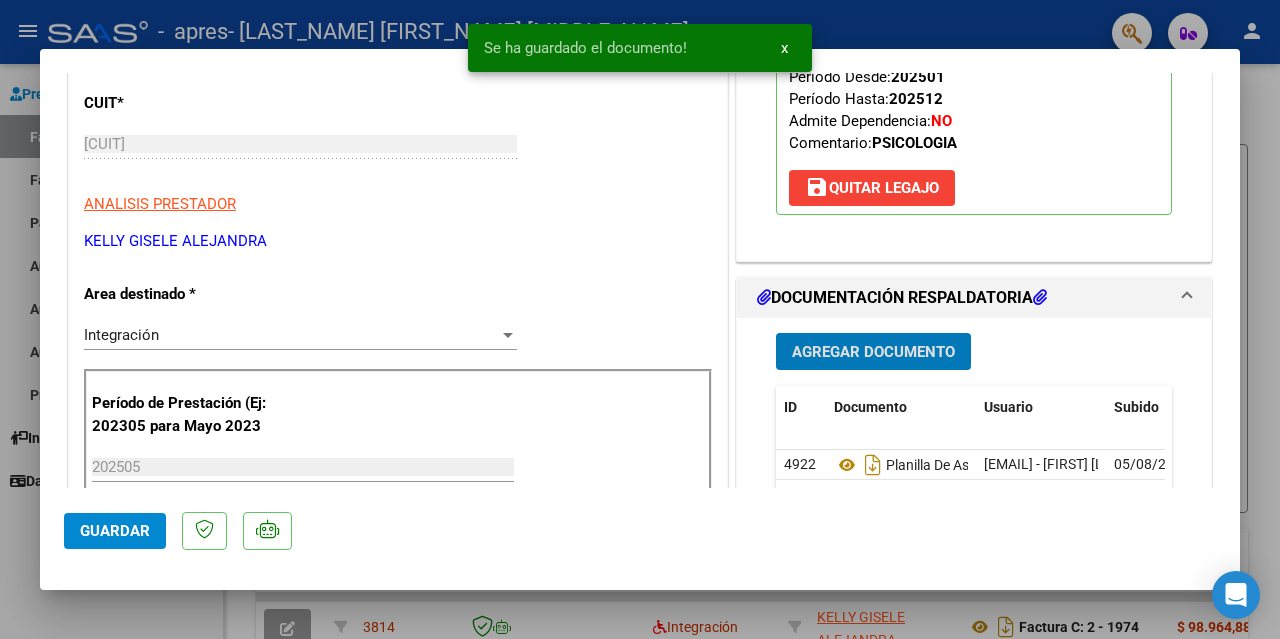 click on "Guardar" 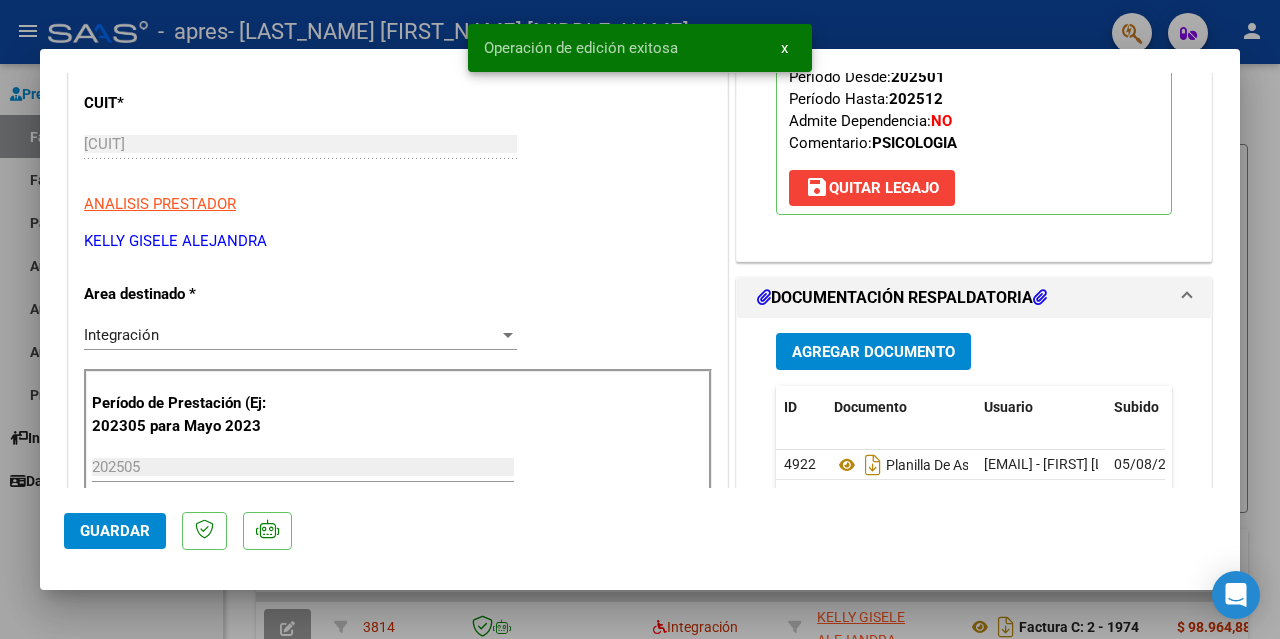 click at bounding box center (640, 319) 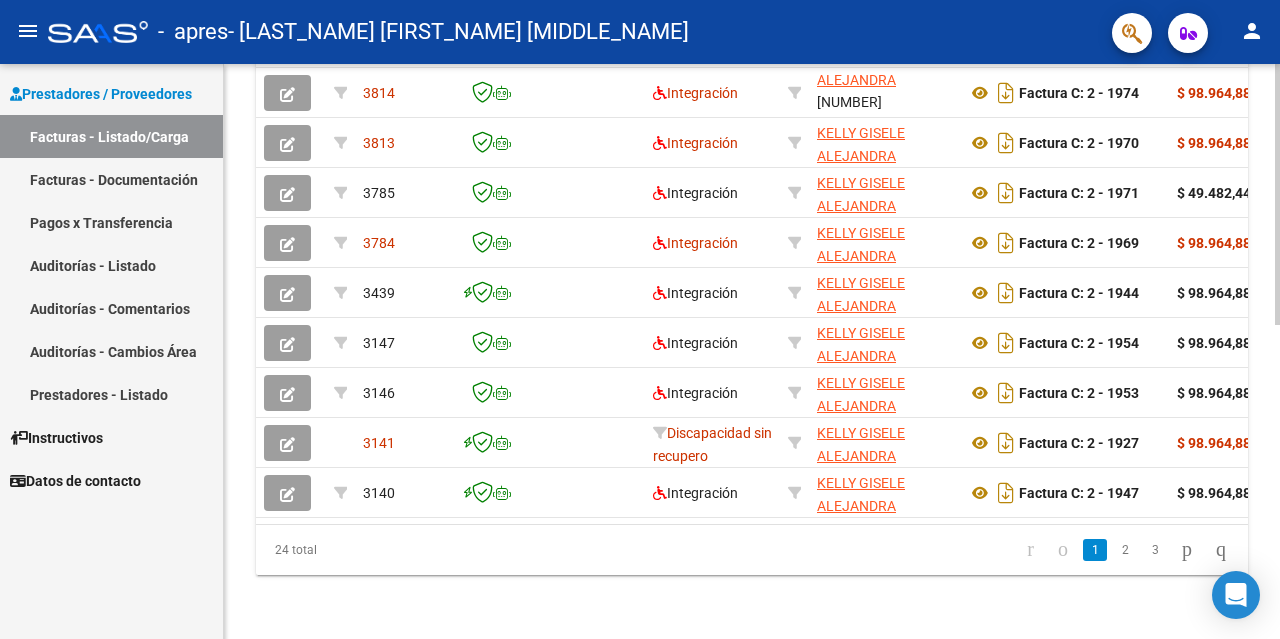 scroll, scrollTop: 593, scrollLeft: 0, axis: vertical 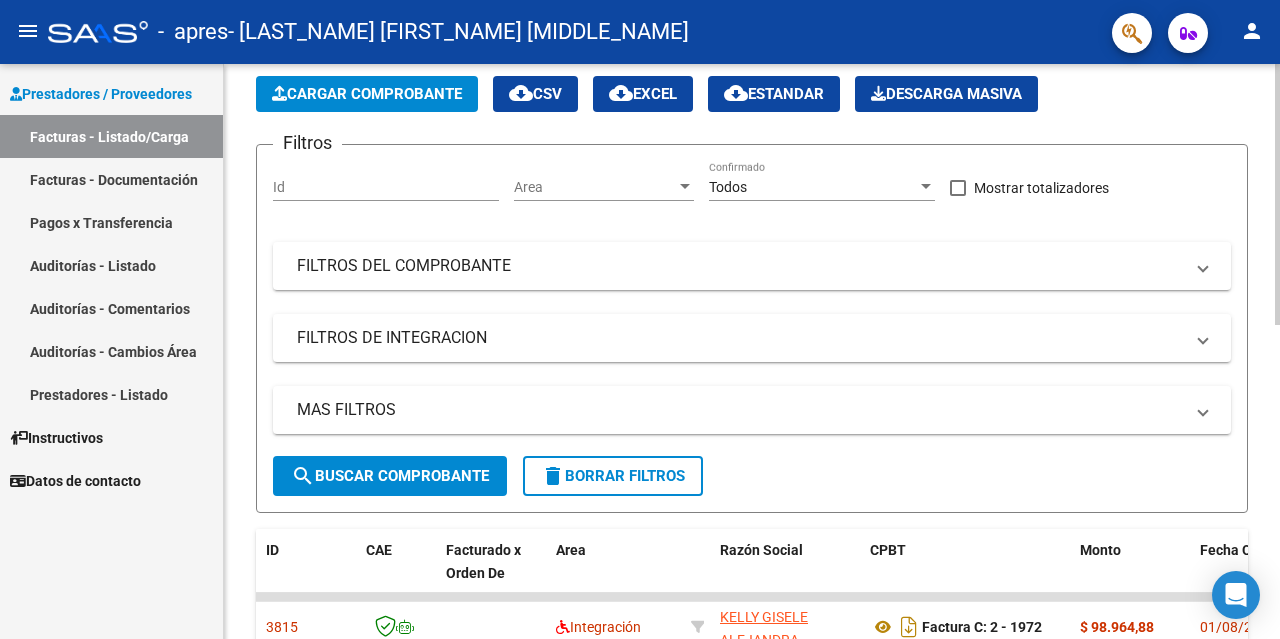 click on "Cargar Comprobante" 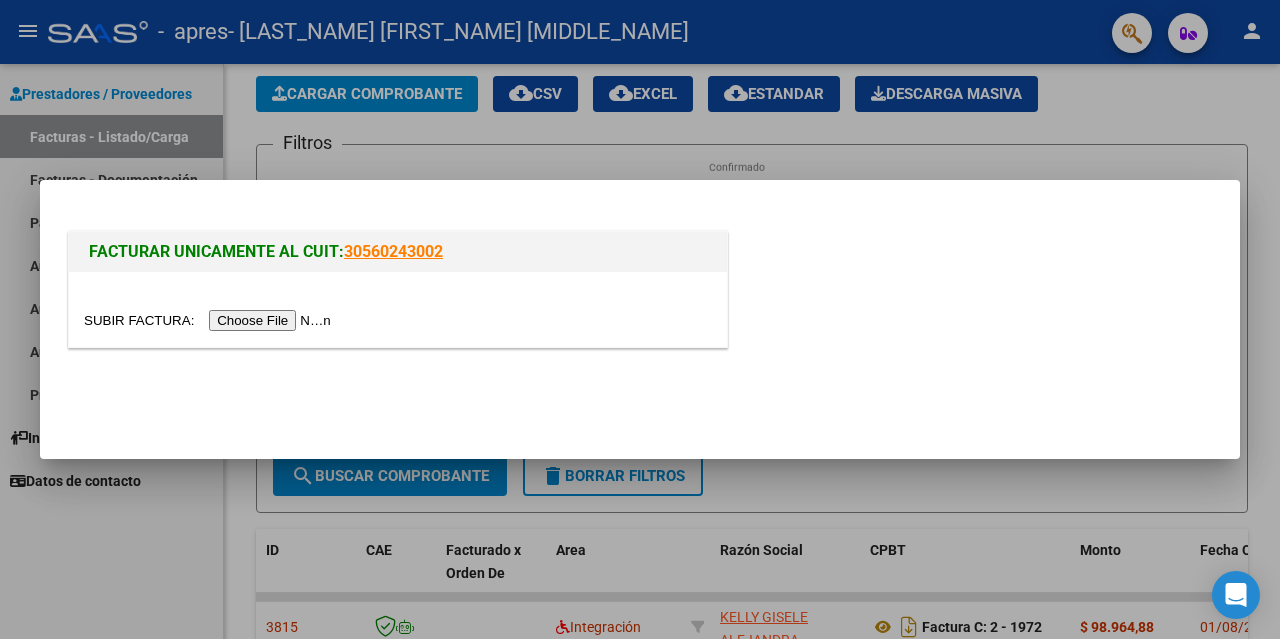 click at bounding box center (210, 320) 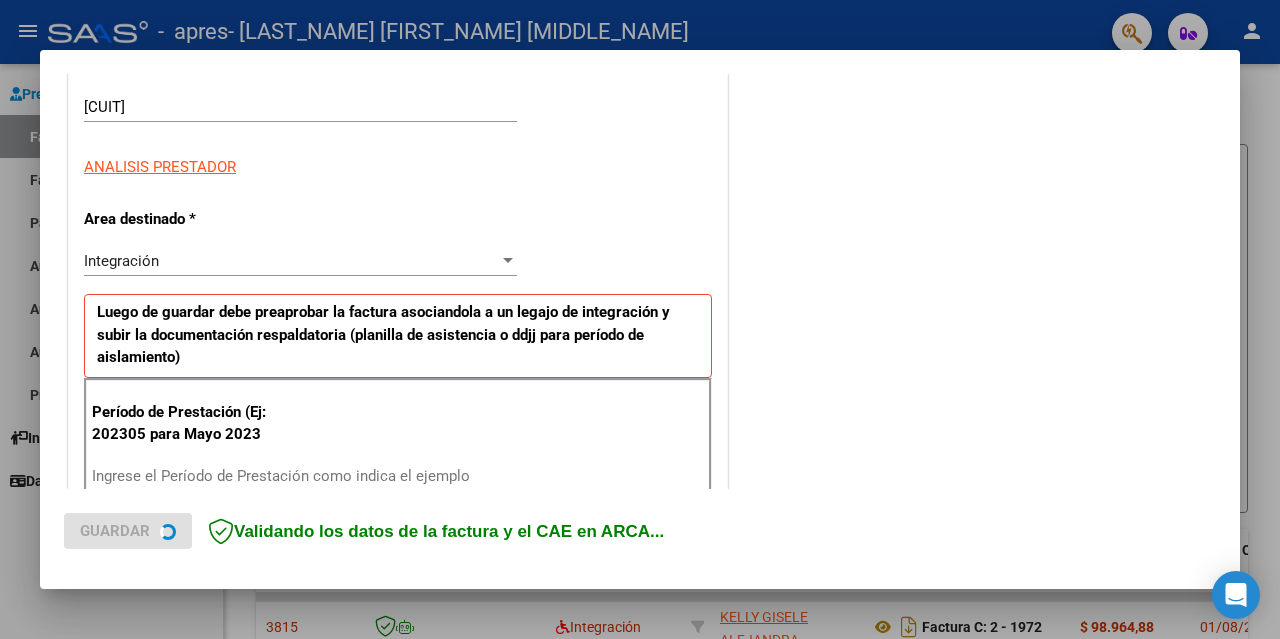 scroll, scrollTop: 400, scrollLeft: 0, axis: vertical 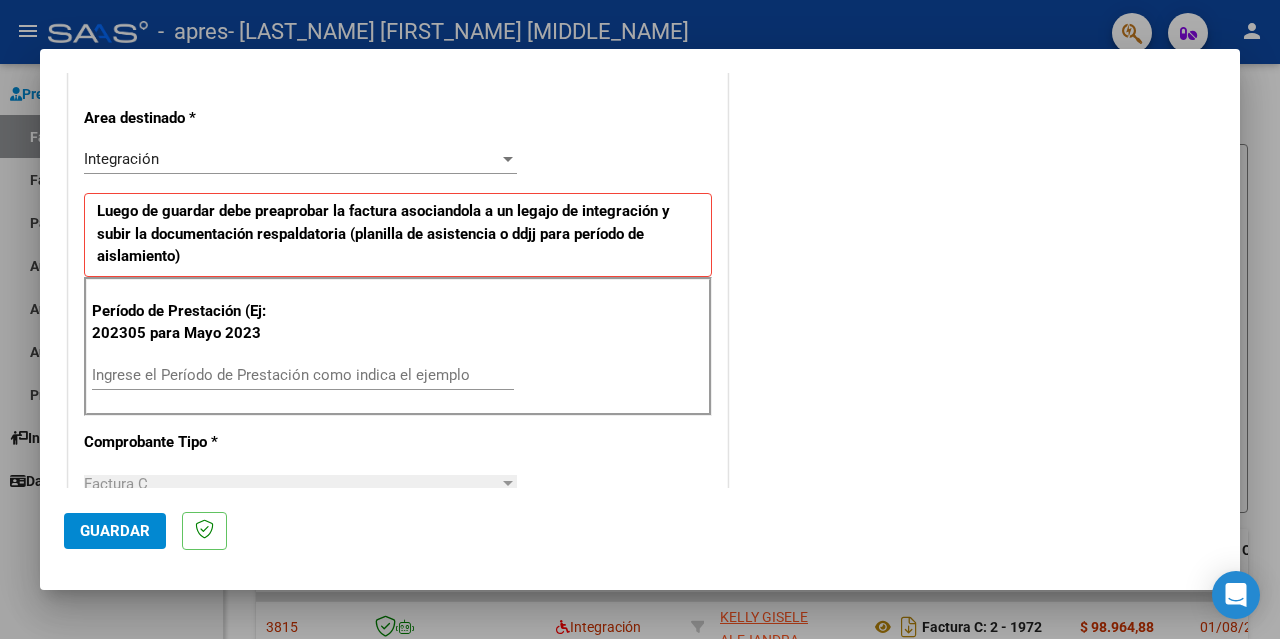 click on "Ingrese el Período de Prestación como indica el ejemplo" at bounding box center [303, 375] 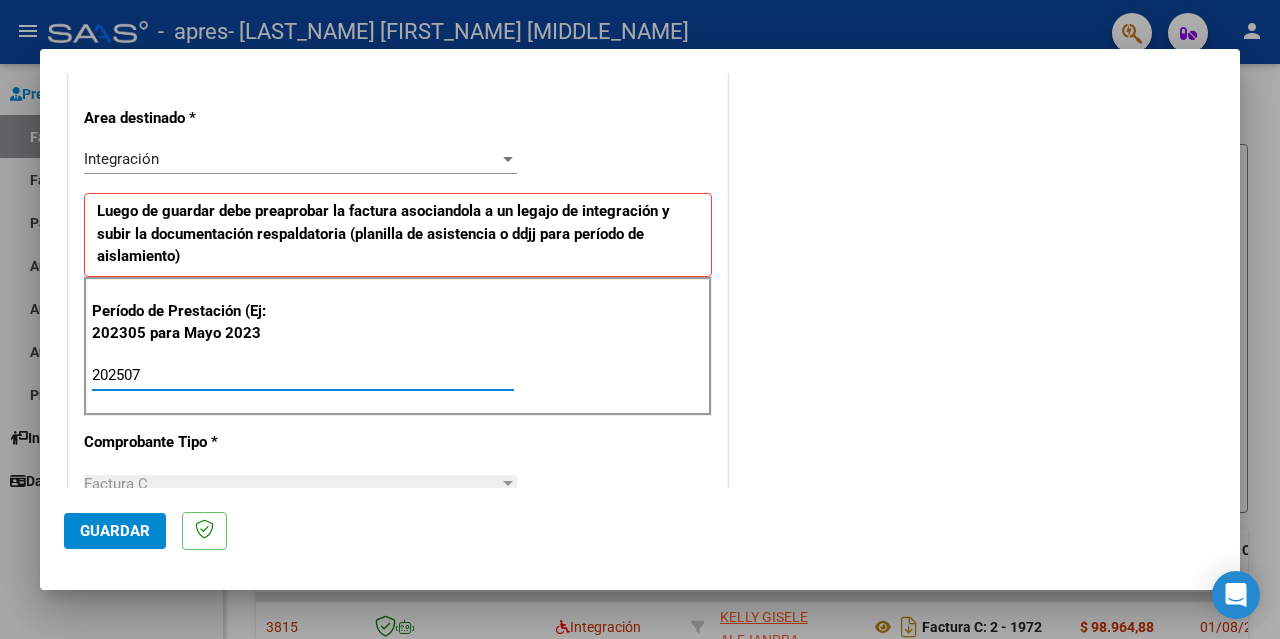 type on "202507" 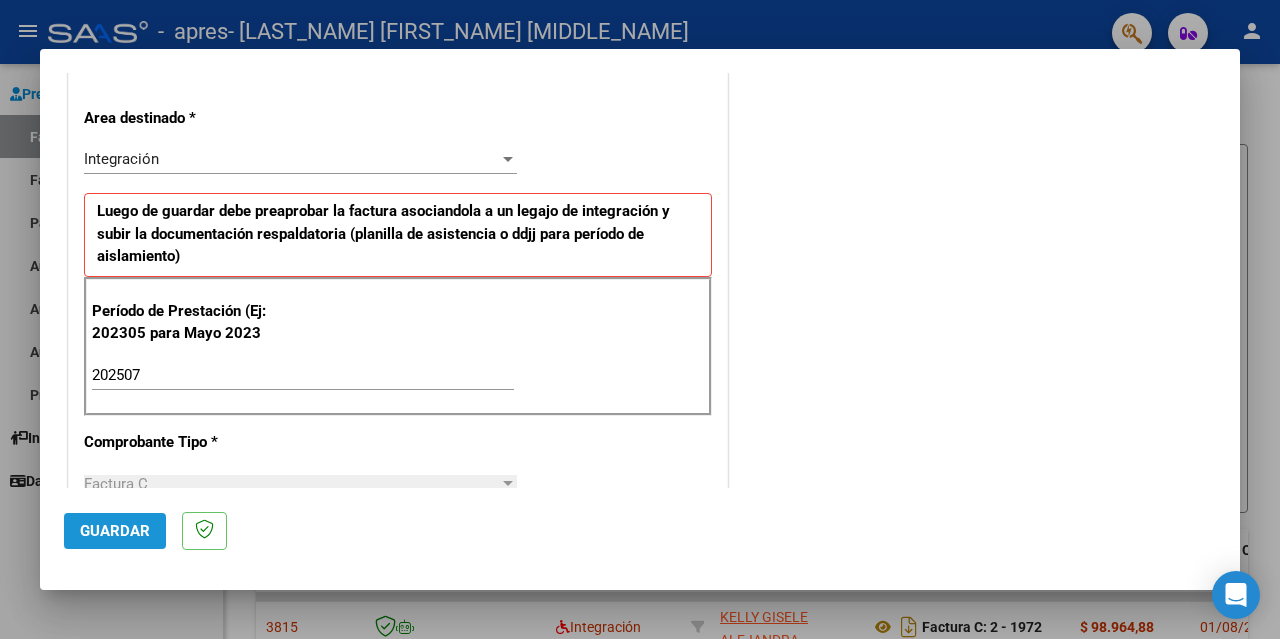 click on "Guardar" 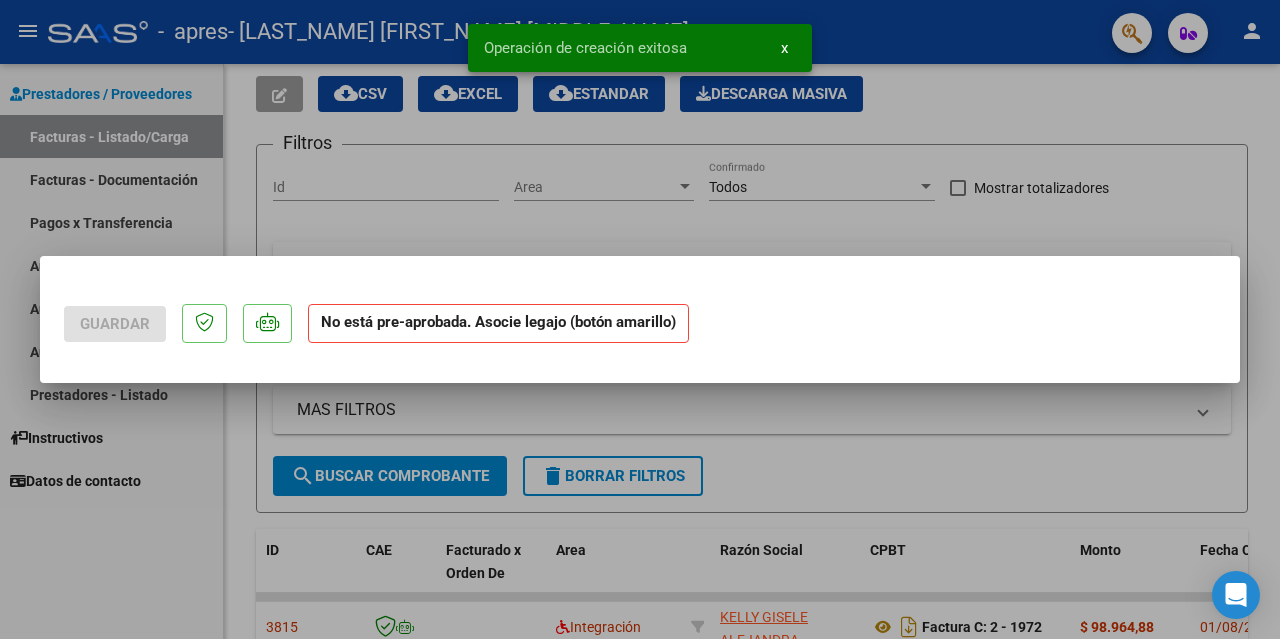 scroll, scrollTop: 0, scrollLeft: 0, axis: both 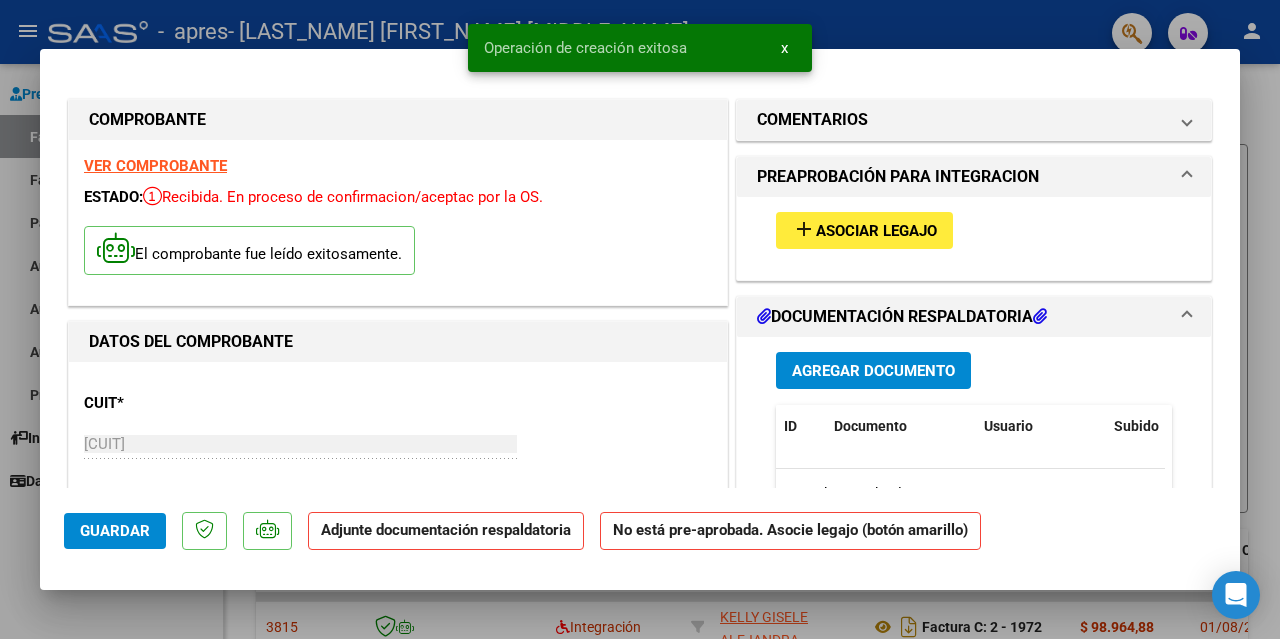 click on "Asociar Legajo" at bounding box center (876, 231) 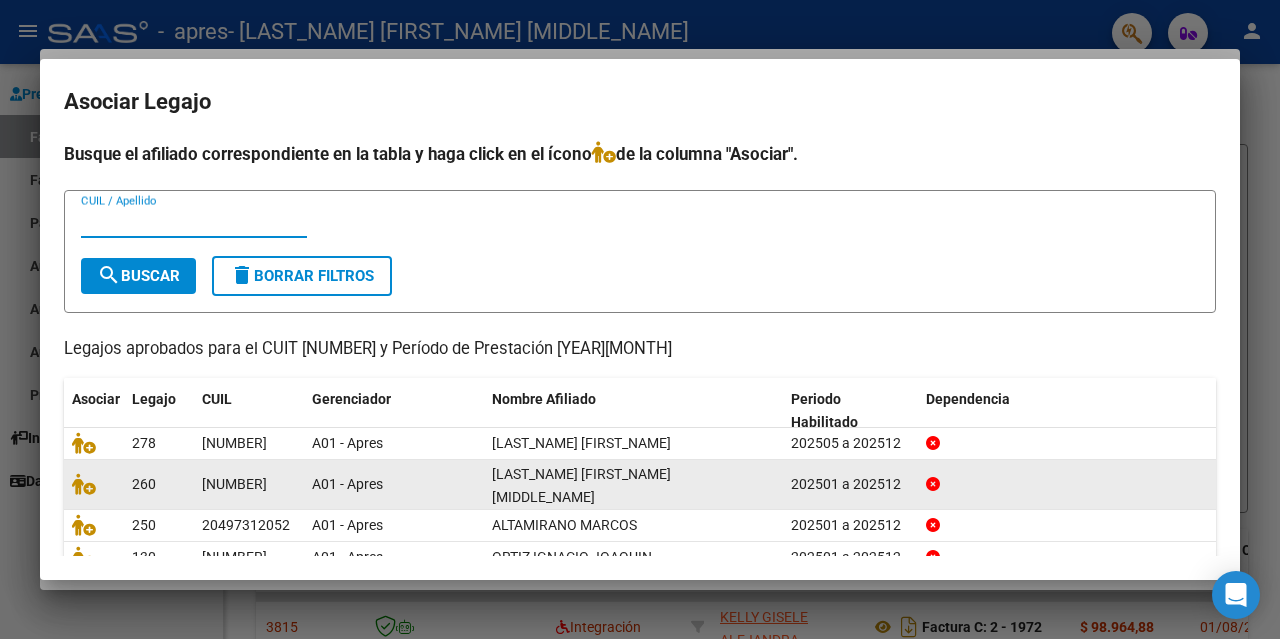 scroll, scrollTop: 100, scrollLeft: 0, axis: vertical 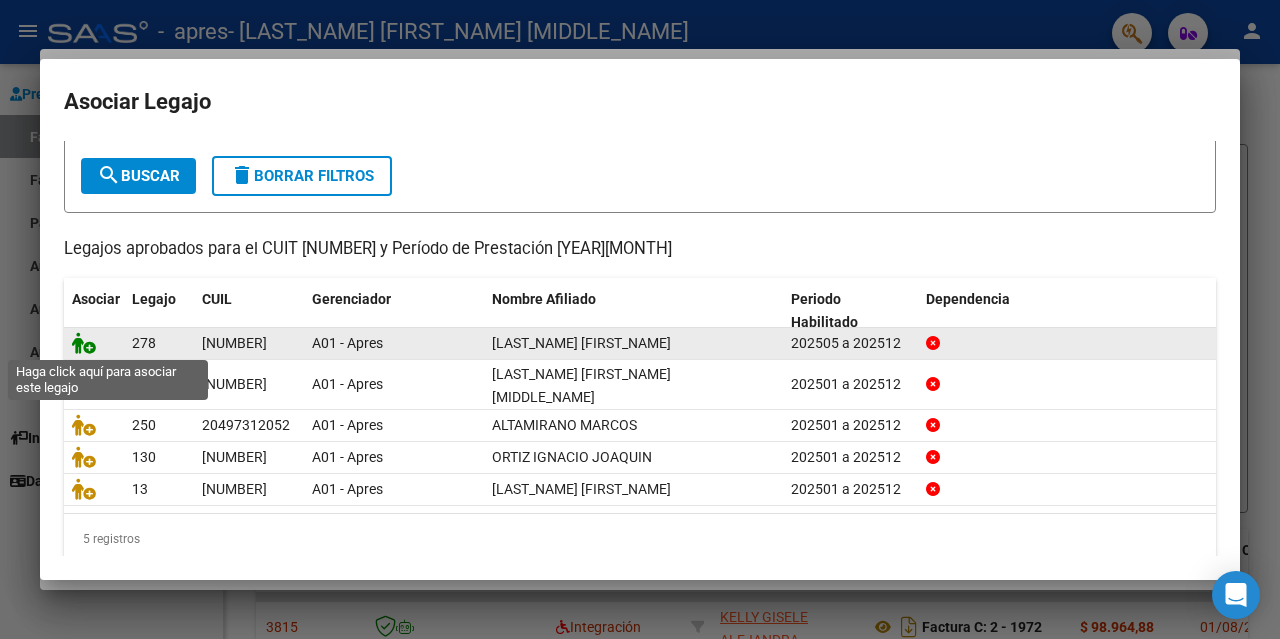 click 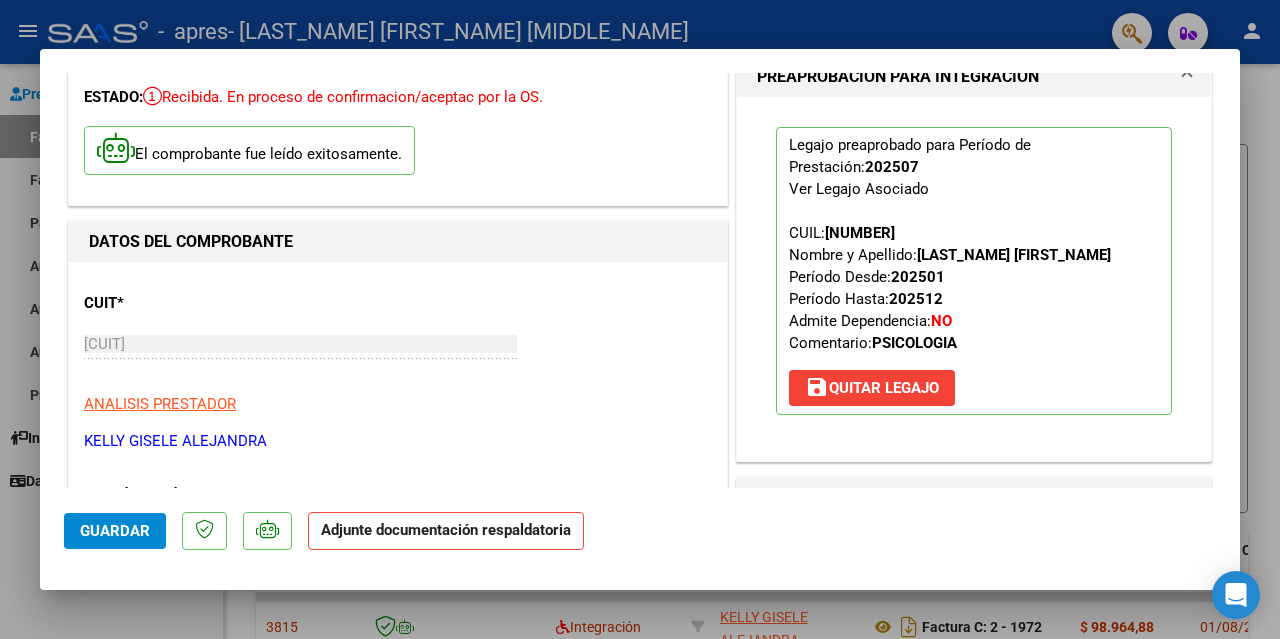 scroll, scrollTop: 200, scrollLeft: 0, axis: vertical 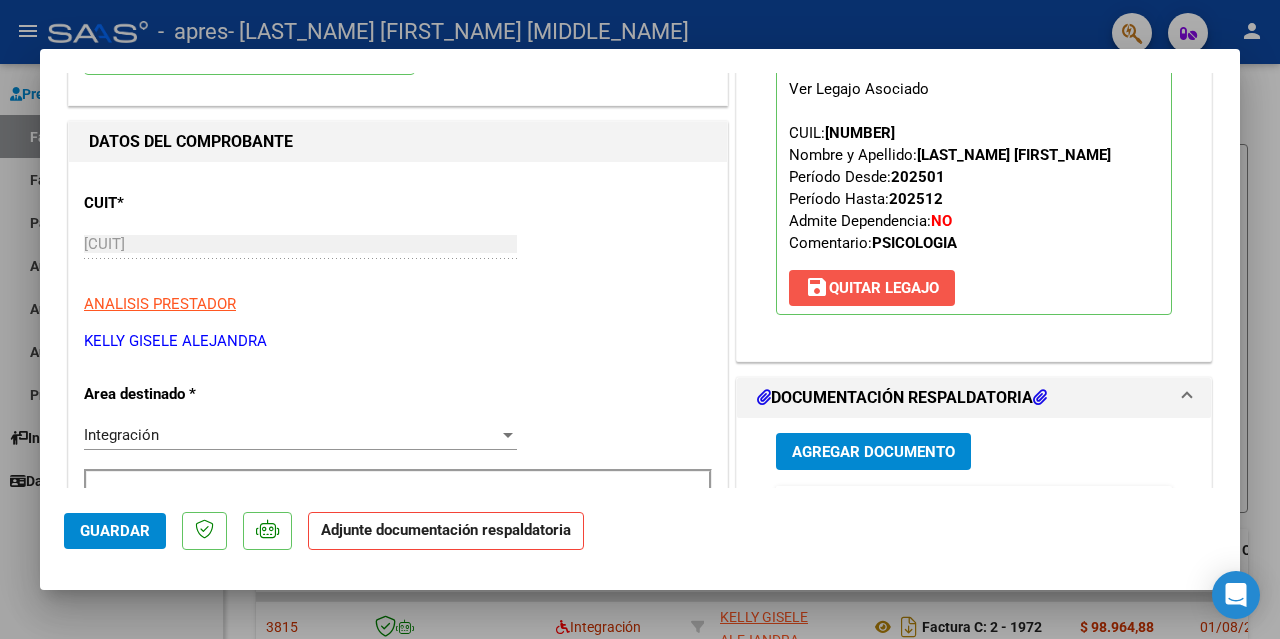 click on "save  Quitar Legajo" at bounding box center [872, 288] 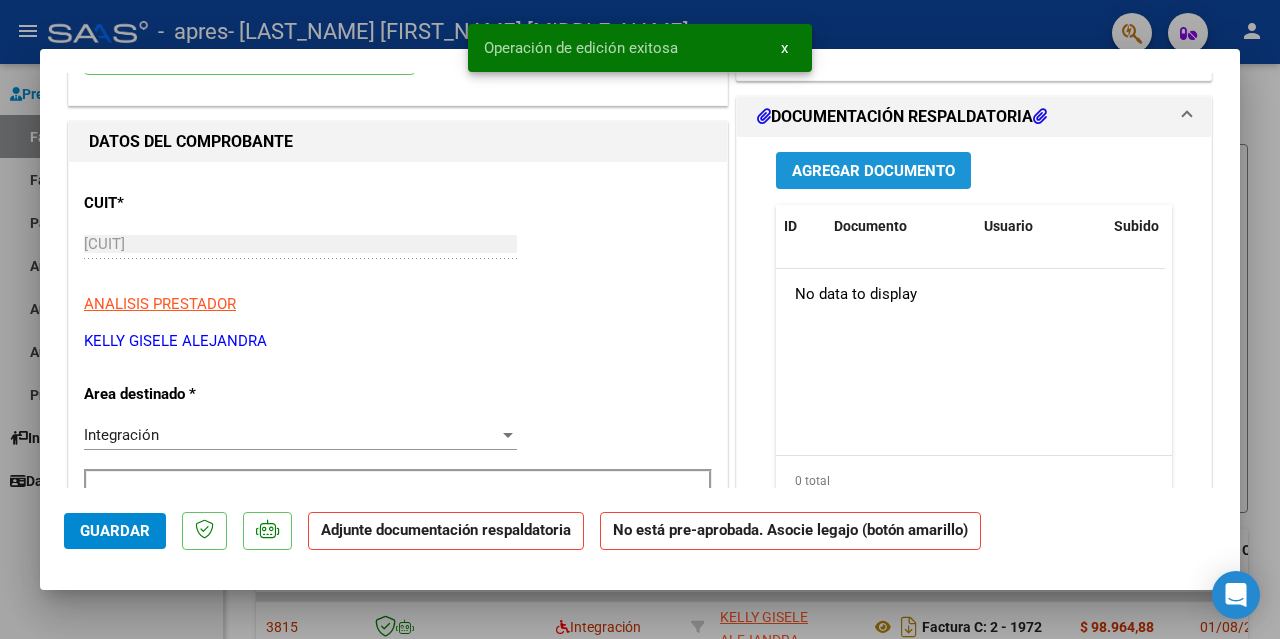 click on "Agregar Documento" at bounding box center (873, 171) 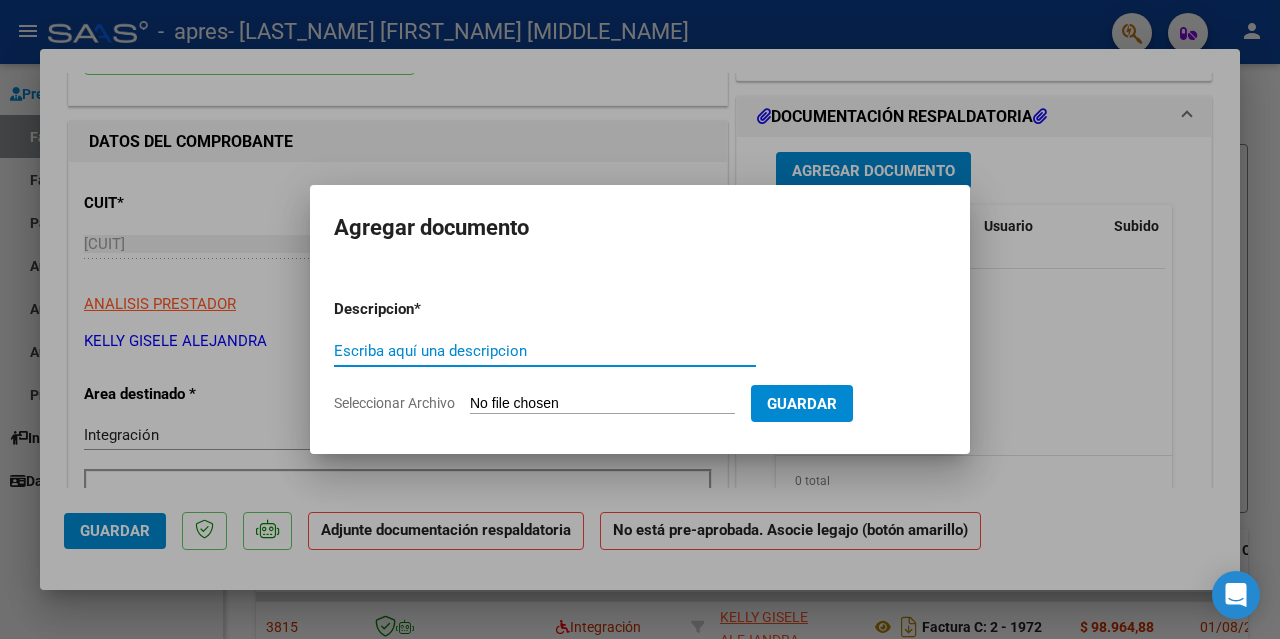 click at bounding box center [640, 319] 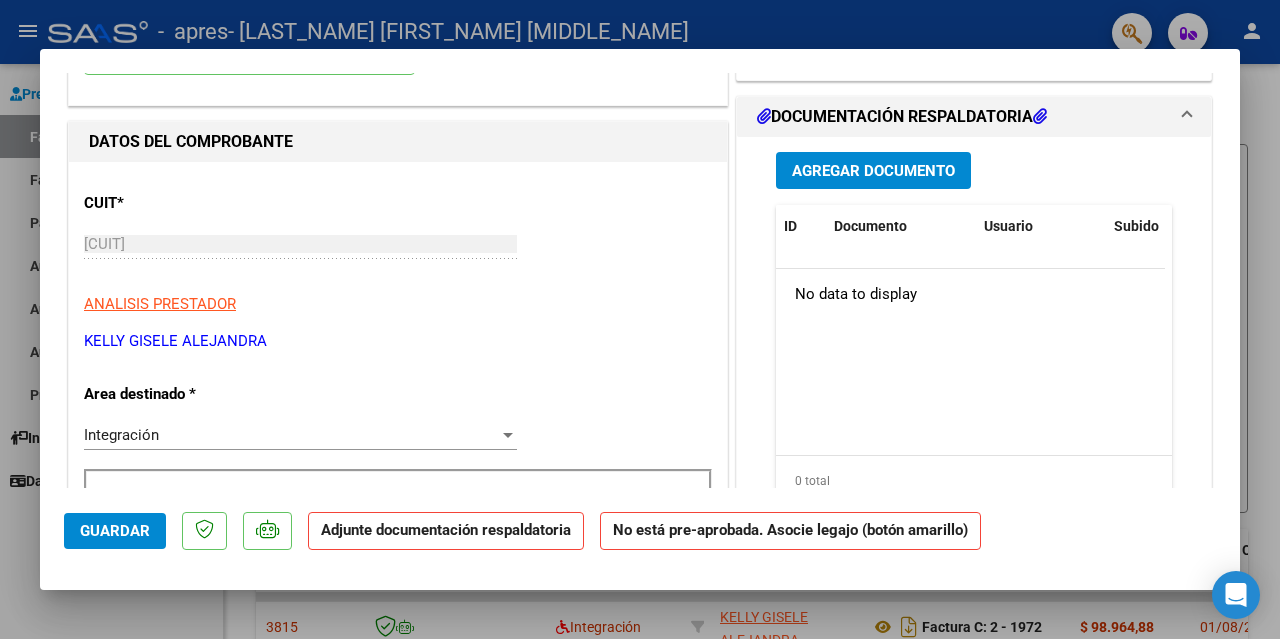 scroll, scrollTop: 0, scrollLeft: 0, axis: both 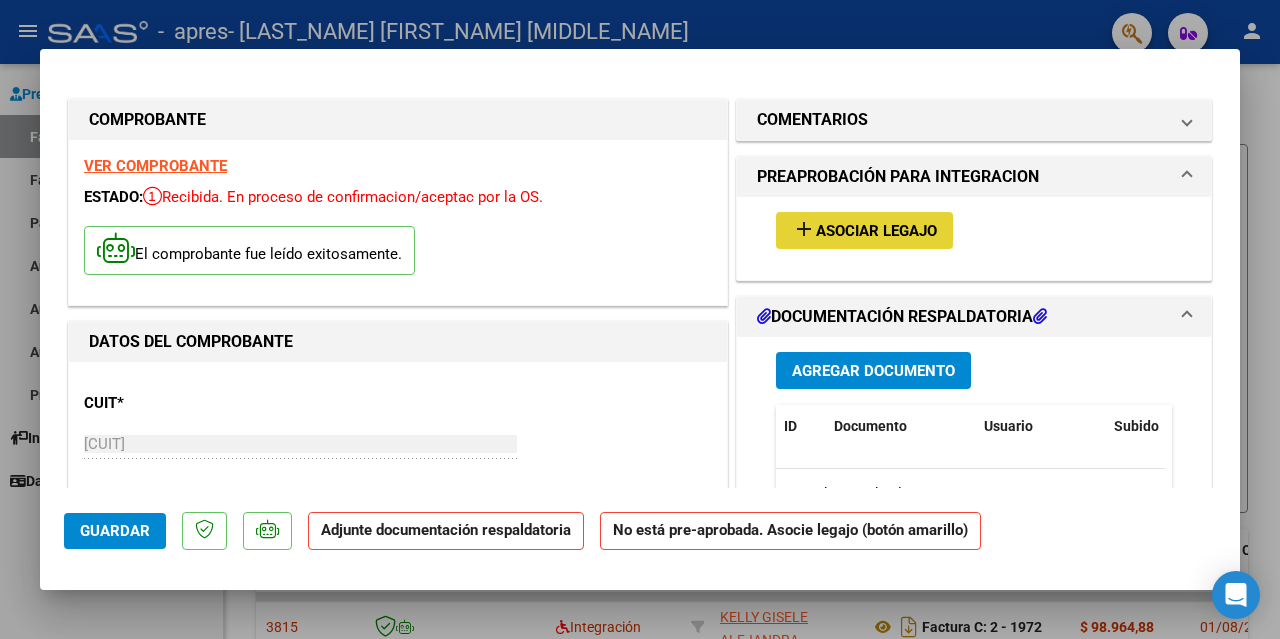 click on "Asociar Legajo" at bounding box center [876, 231] 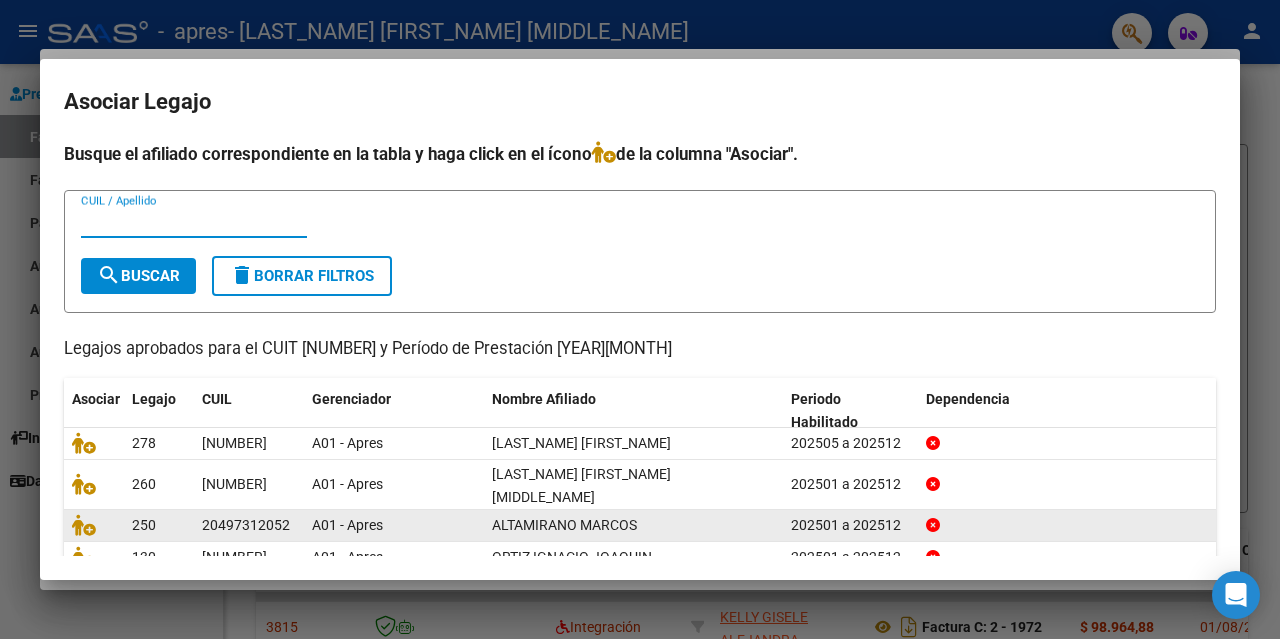 scroll, scrollTop: 100, scrollLeft: 0, axis: vertical 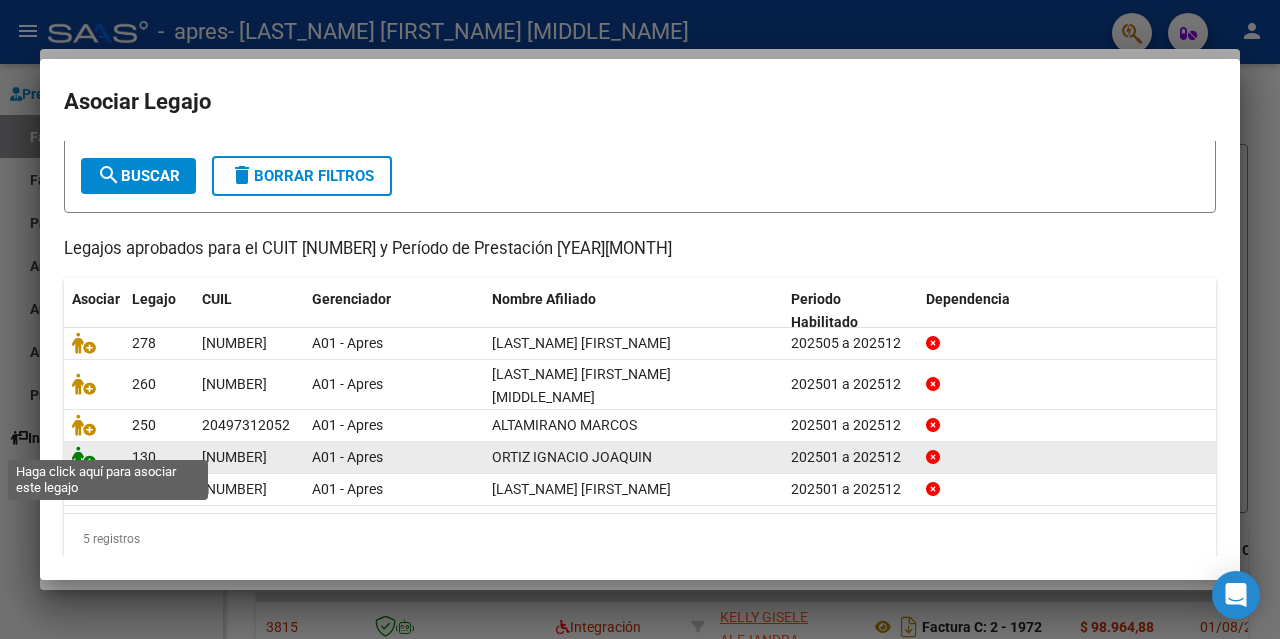 click 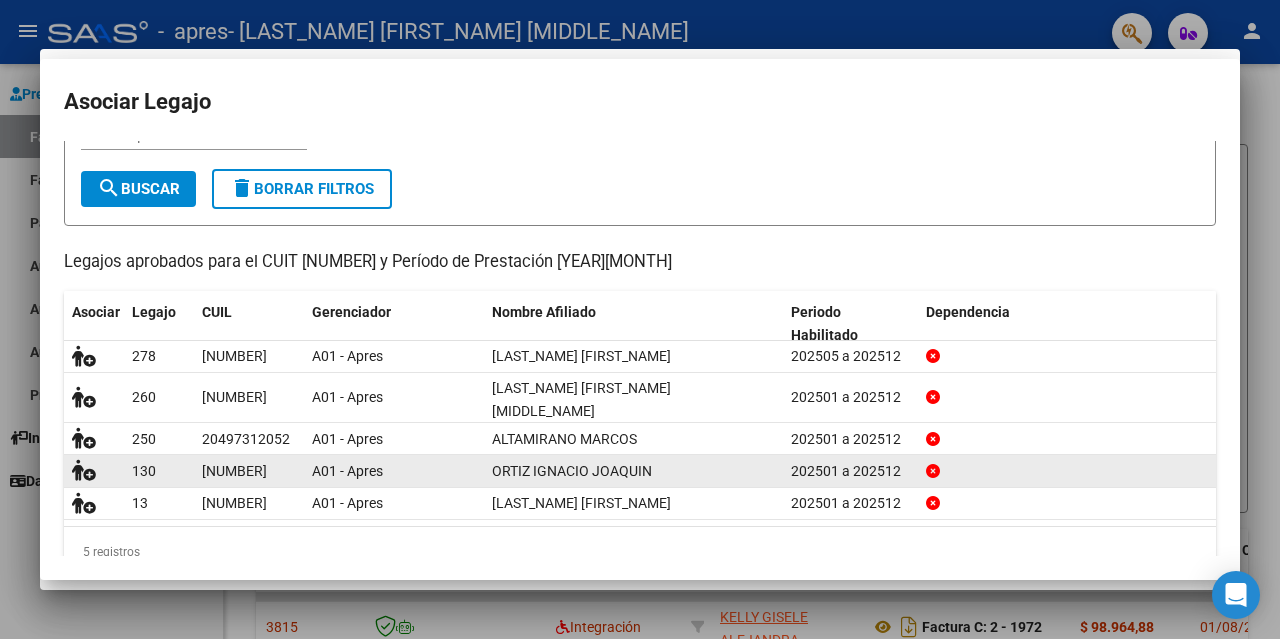 scroll, scrollTop: 0, scrollLeft: 0, axis: both 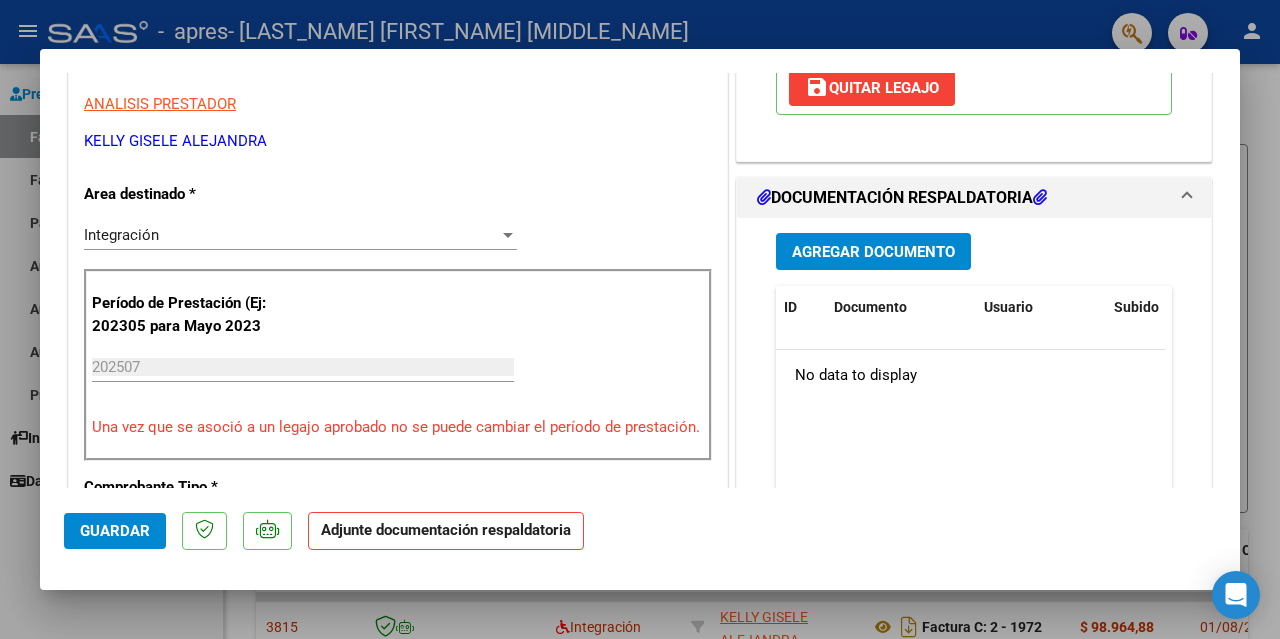 click on "Agregar Documento" at bounding box center (873, 252) 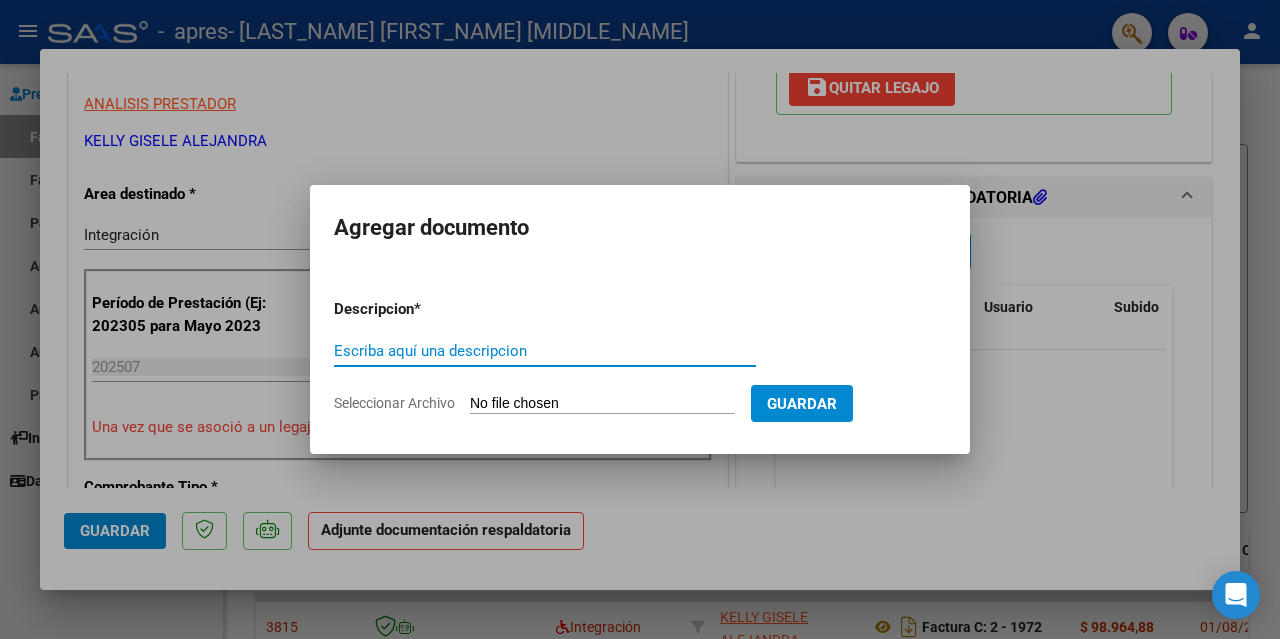 click on "Escriba aquí una descripcion" at bounding box center [545, 351] 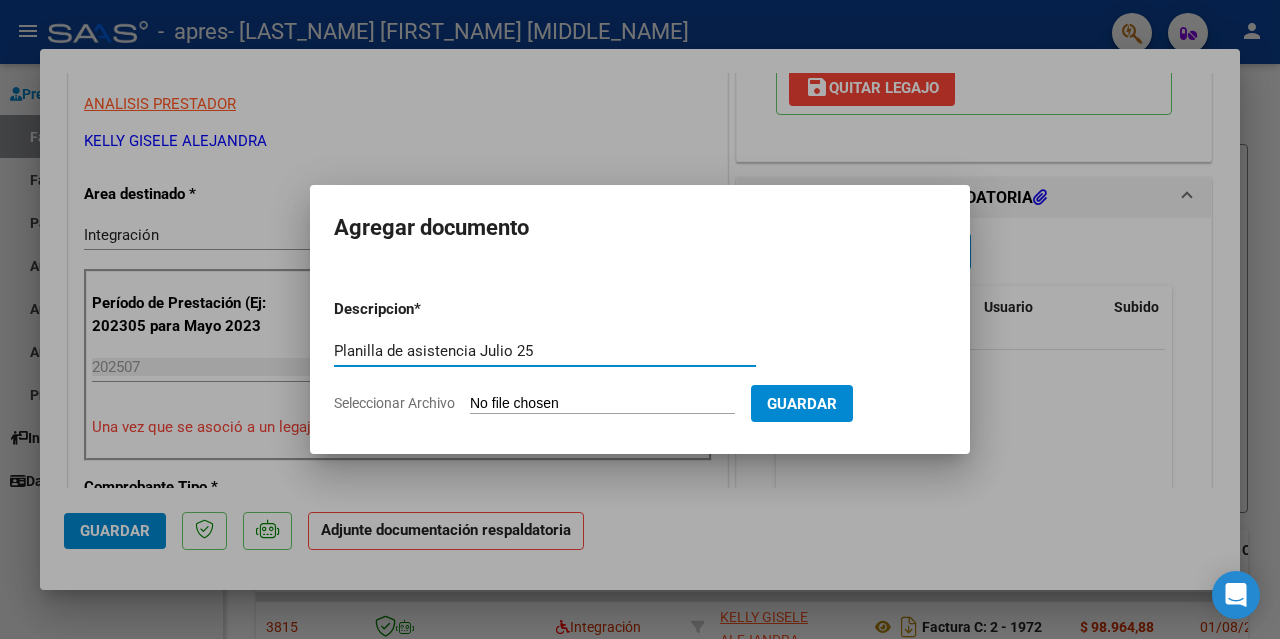 type on "Planilla de asistencia Julio 25" 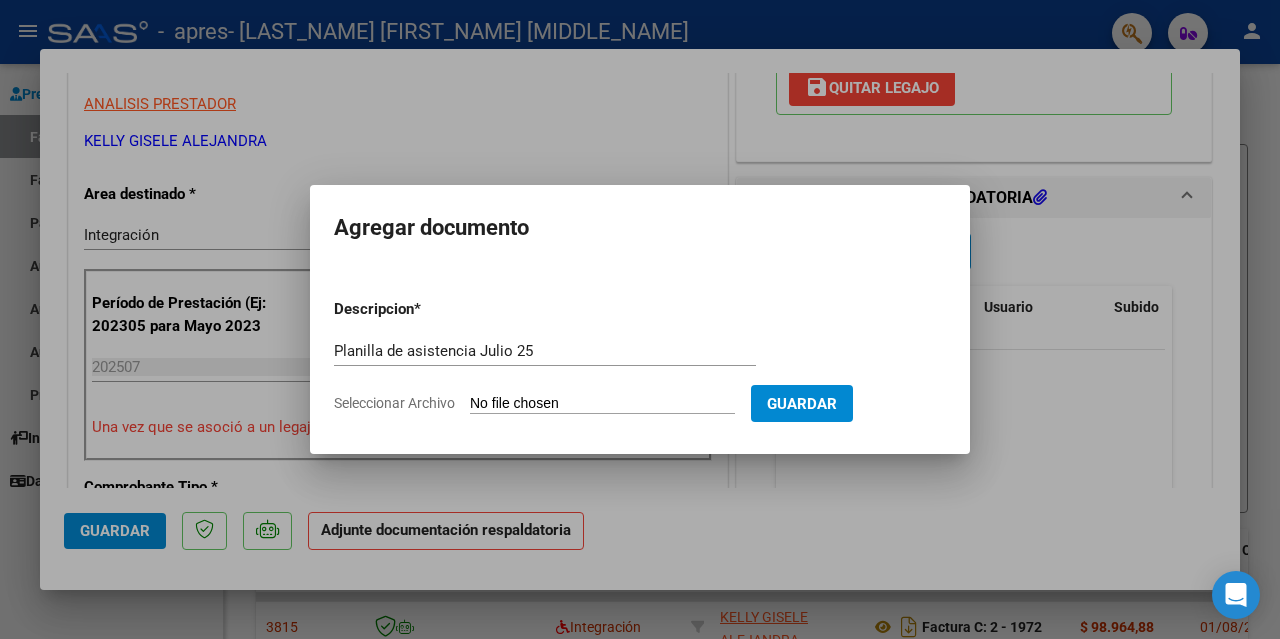 type on "C:\fakepath\[FIRST] [LAST] - [MONTH] [MONTH] [MONTH] [DAY].pdf" 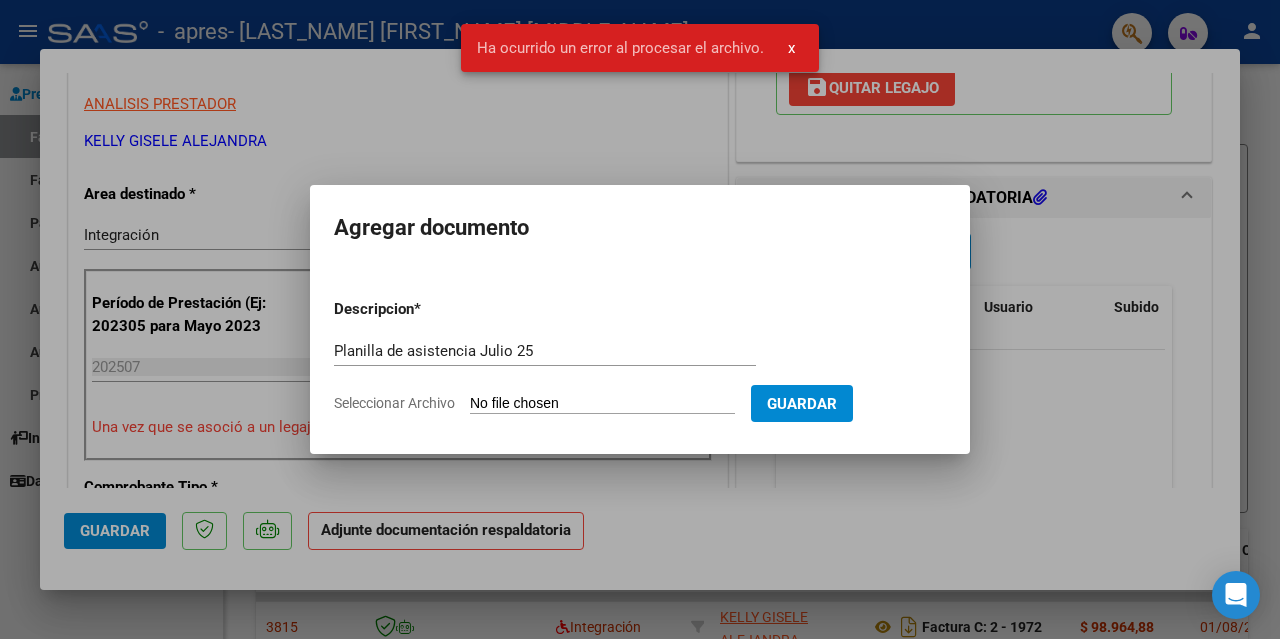 click on "Seleccionar Archivo" at bounding box center (602, 404) 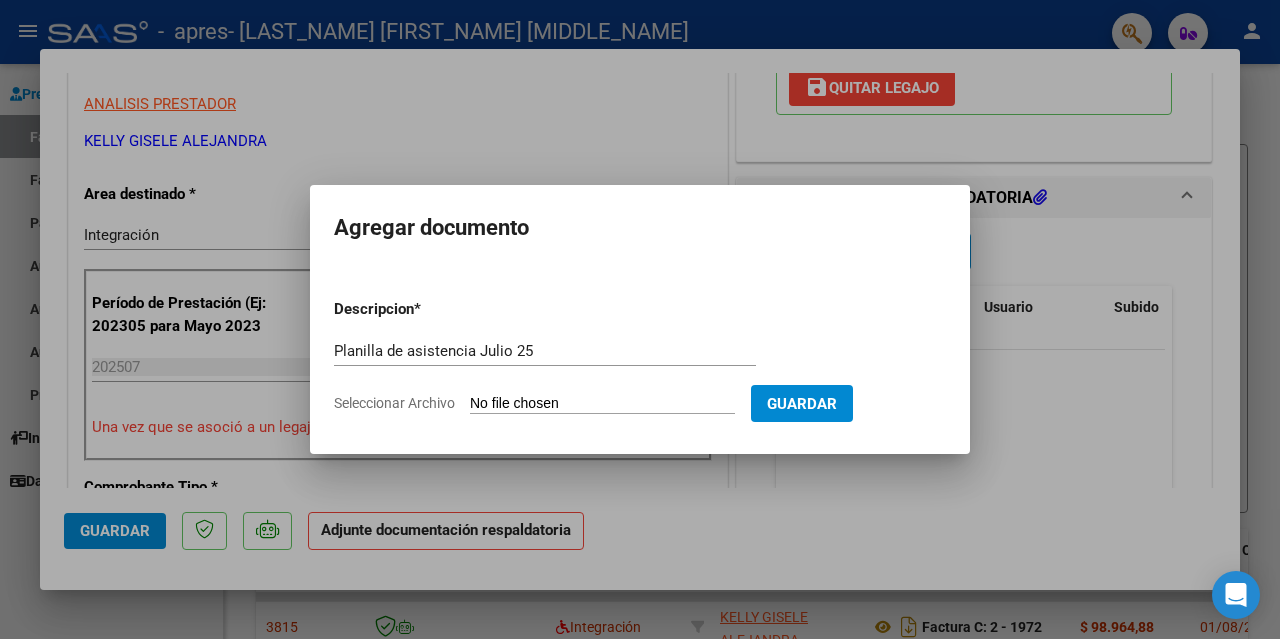 type on "C:\fakepath\[FIRST] [LAST] - [MONTH] [MONTH] [MONTH] [DAY].pdf" 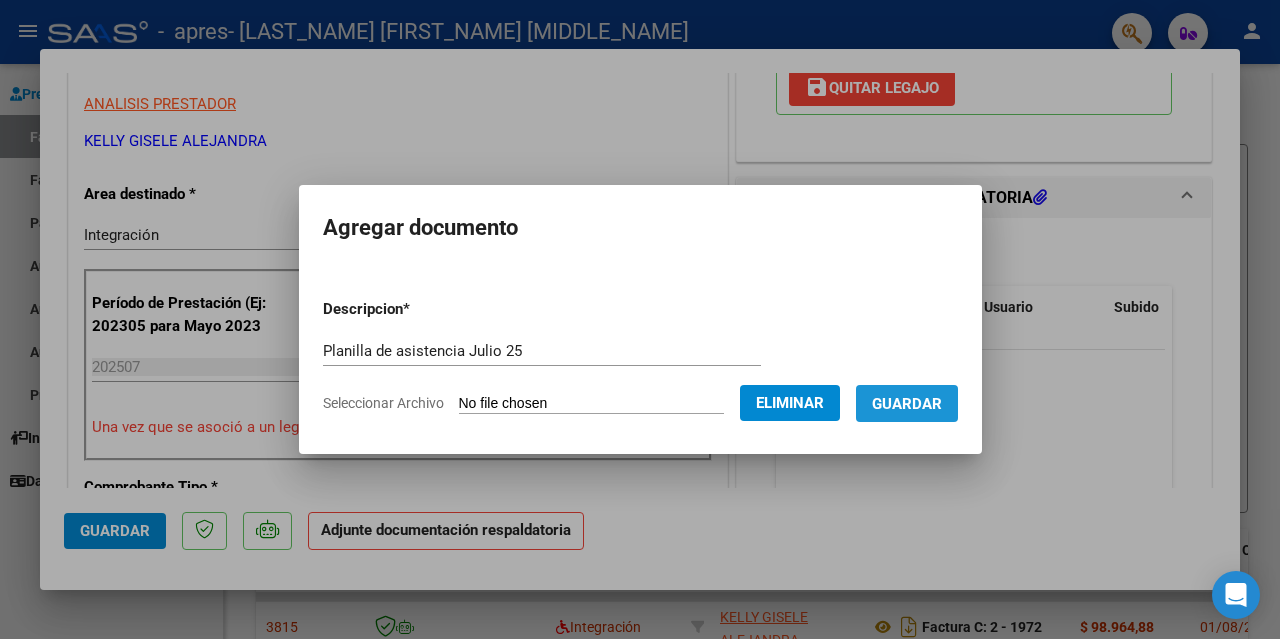 click on "Guardar" at bounding box center (907, 403) 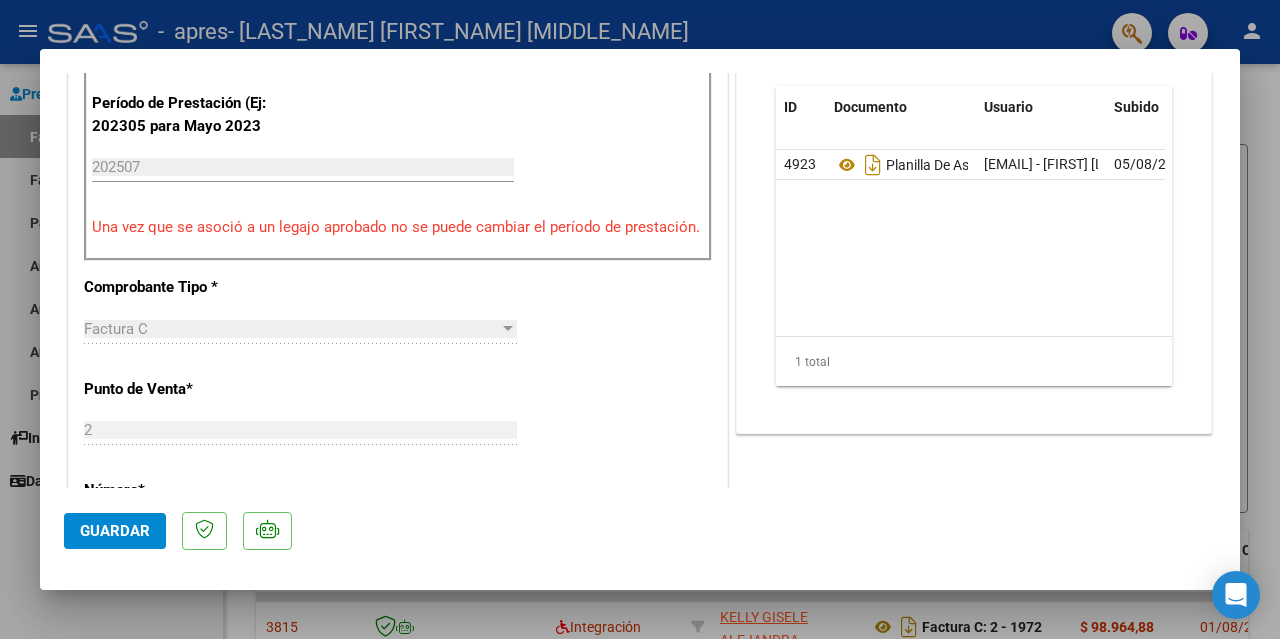scroll, scrollTop: 700, scrollLeft: 0, axis: vertical 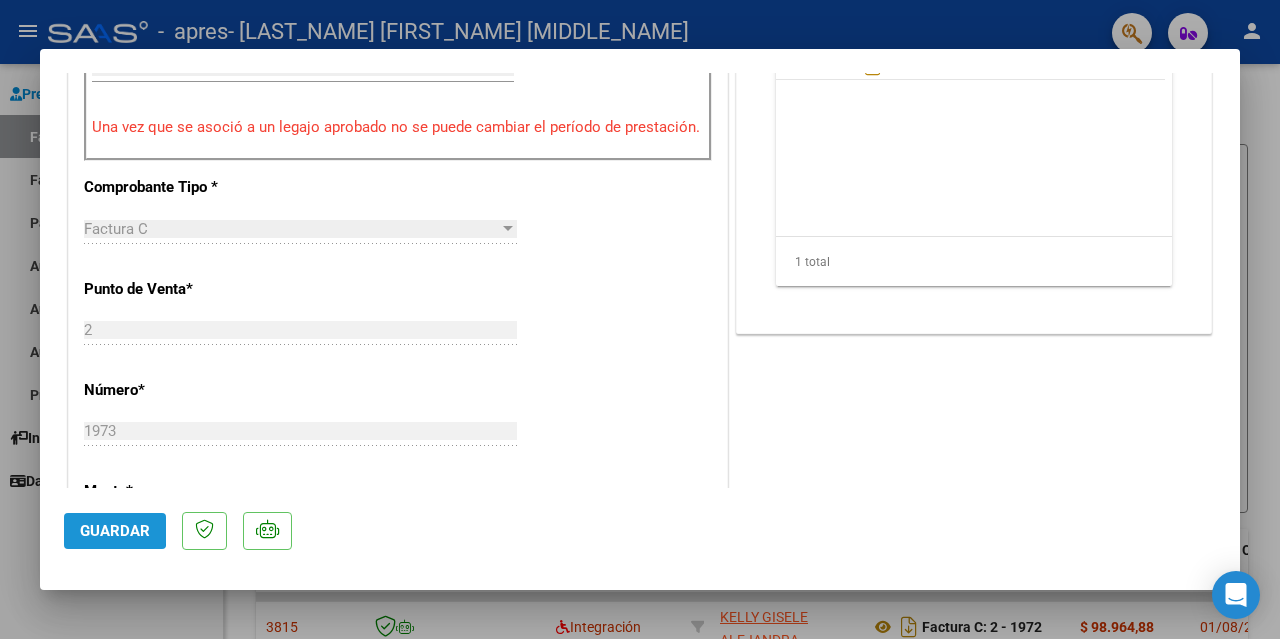 click on "Guardar" 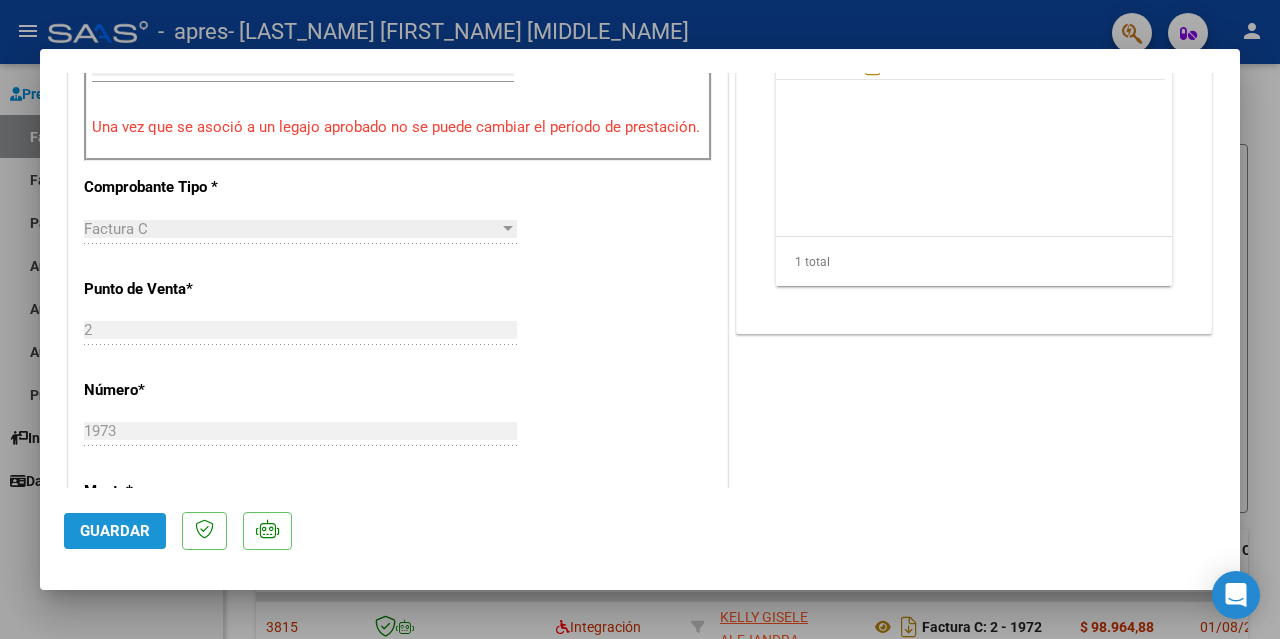 click on "Guardar" 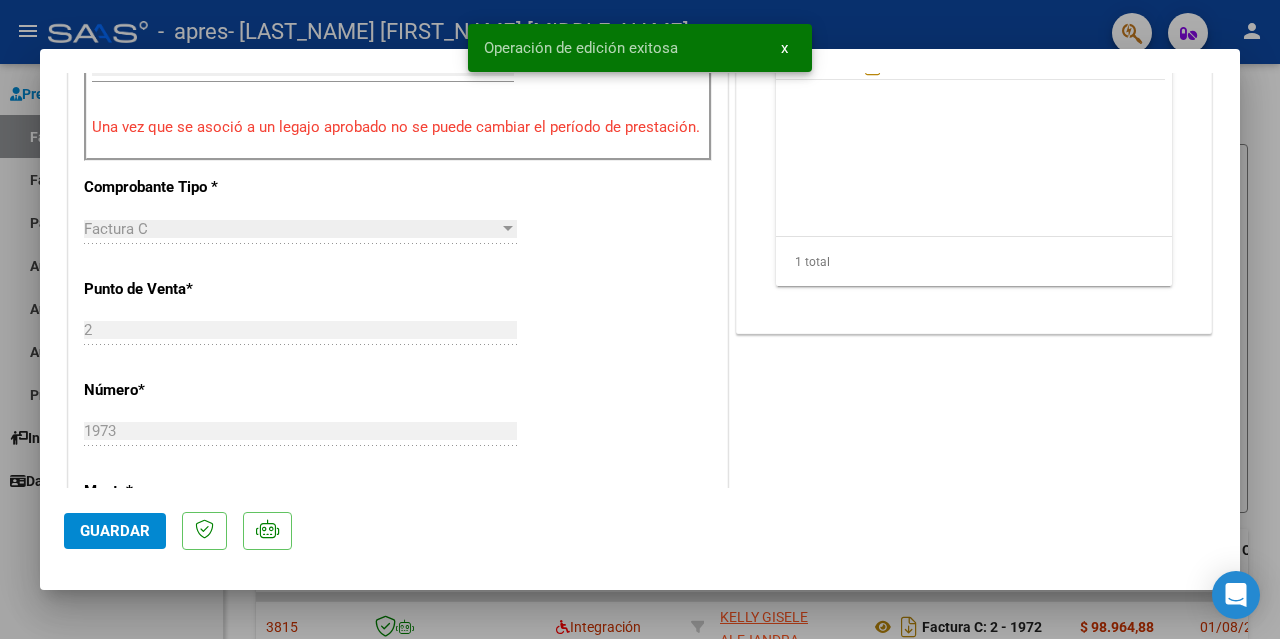 click at bounding box center [640, 319] 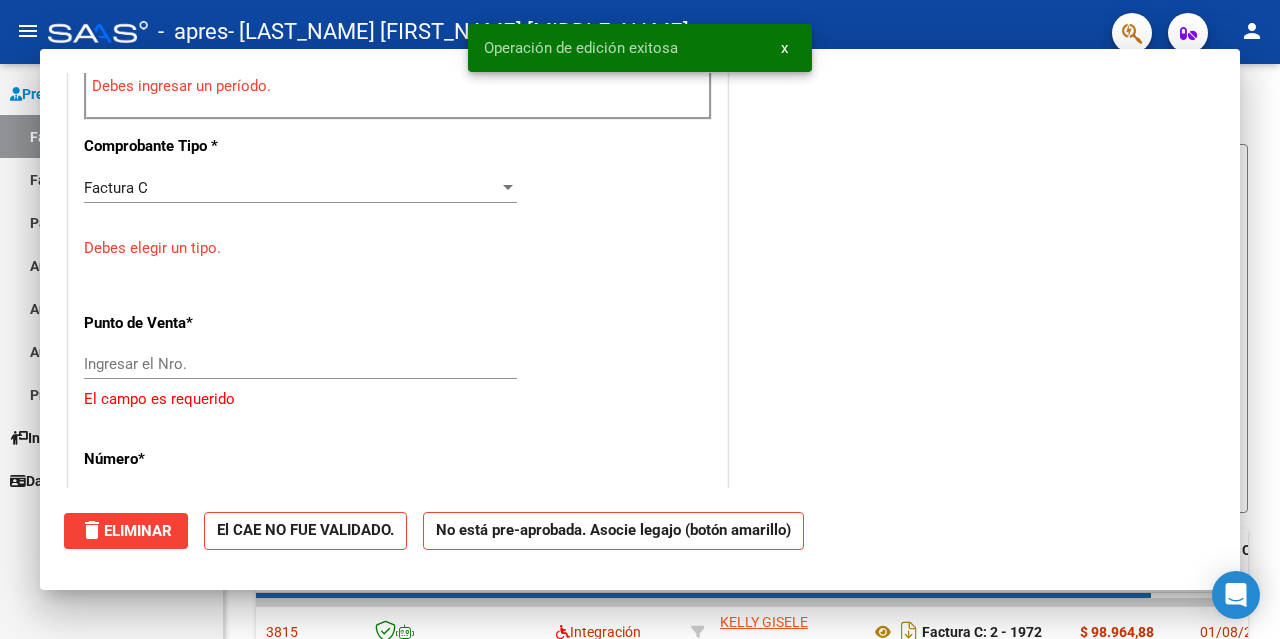 scroll, scrollTop: 0, scrollLeft: 0, axis: both 